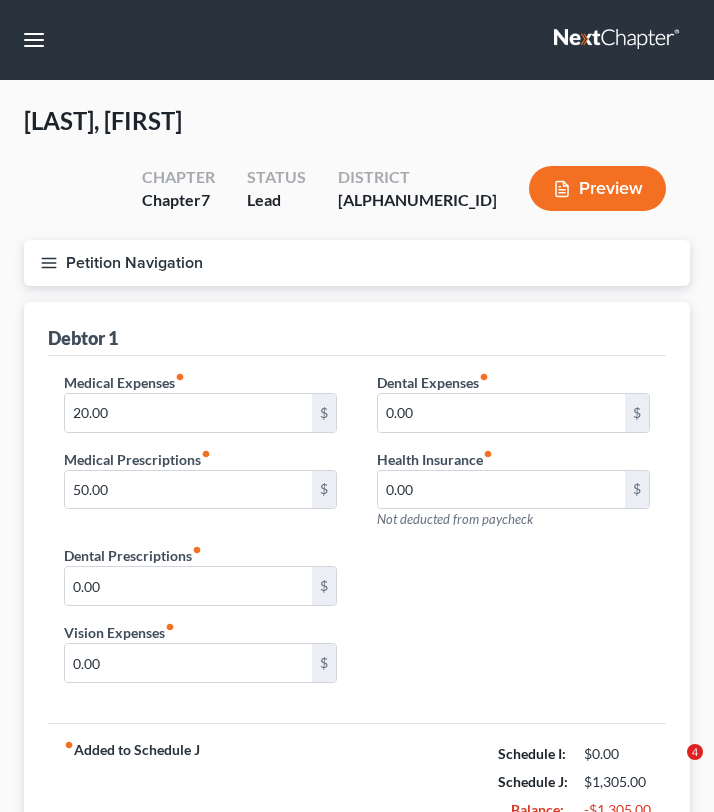 scroll, scrollTop: 119, scrollLeft: 0, axis: vertical 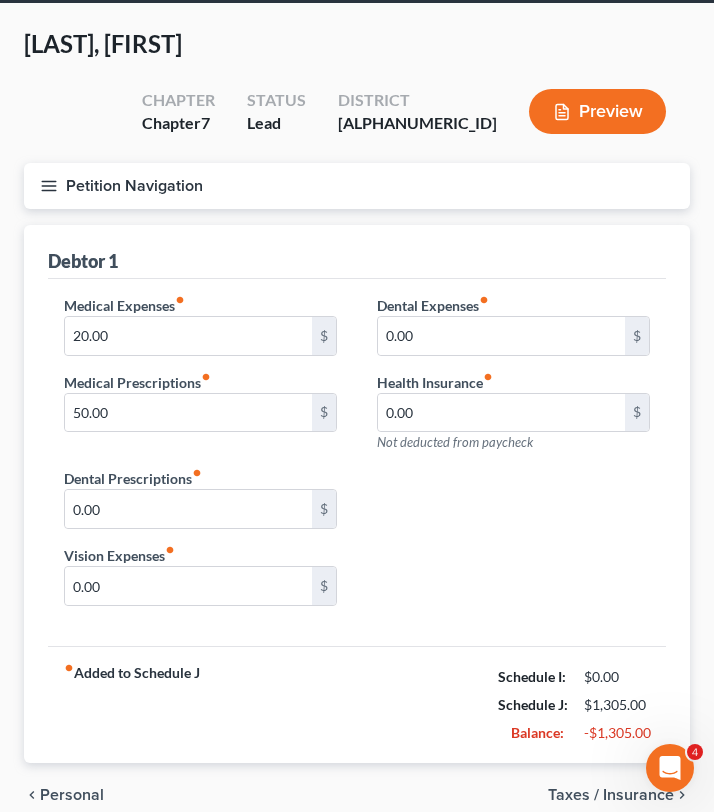 click 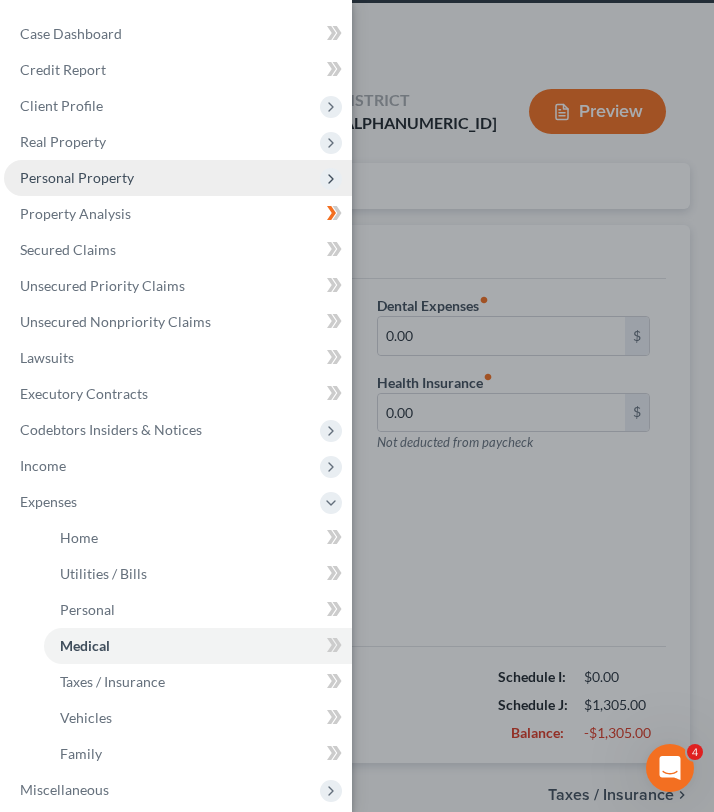 click on "Personal Property" at bounding box center [178, 178] 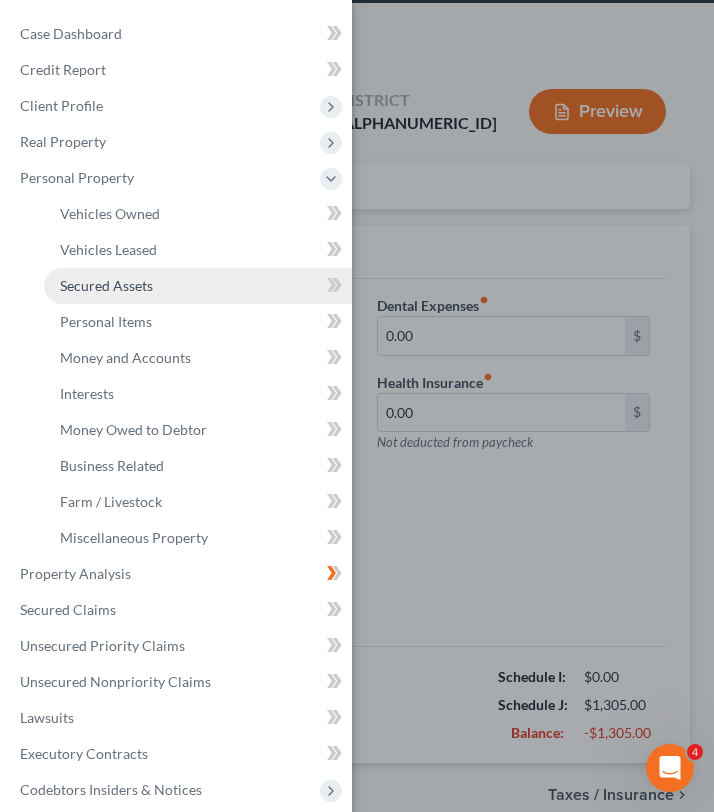 click on "Secured Assets" at bounding box center (198, 286) 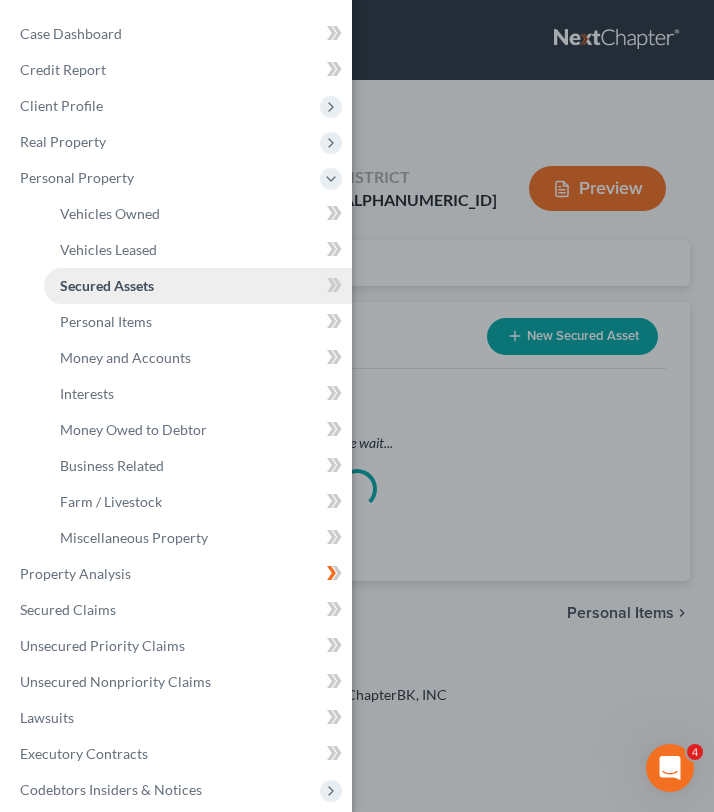 scroll, scrollTop: 0, scrollLeft: 0, axis: both 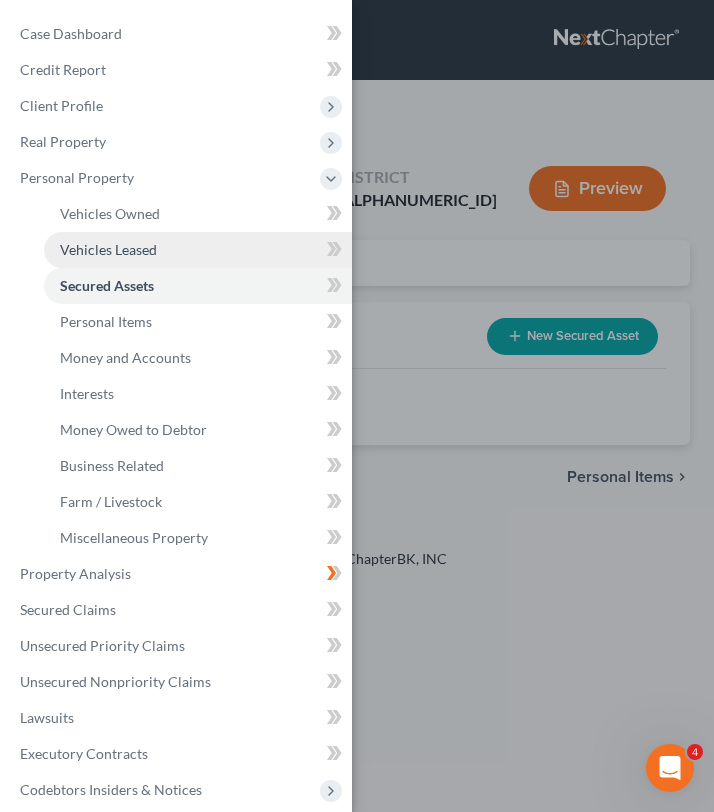 click on "Vehicles Leased" at bounding box center [198, 250] 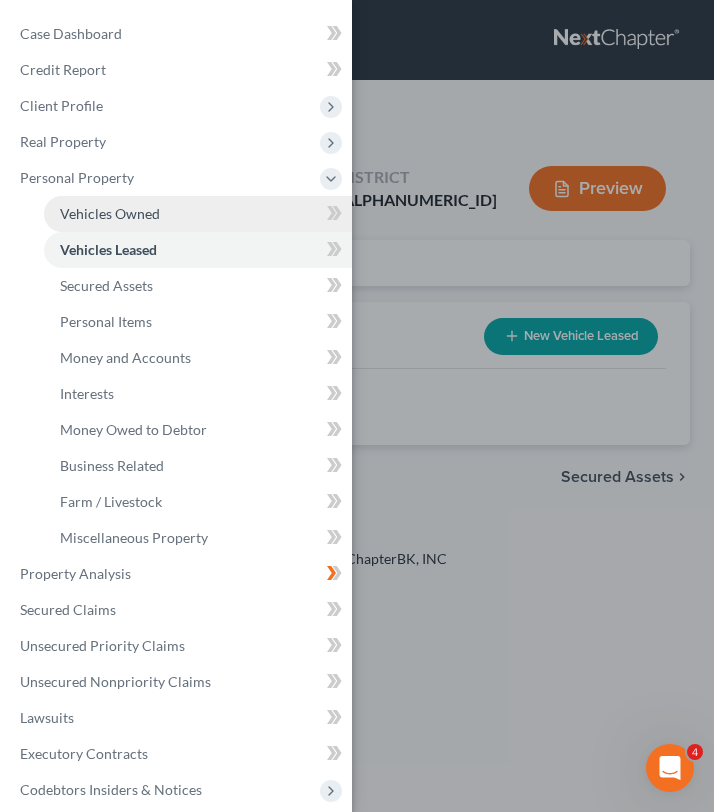 click on "Vehicles Owned" at bounding box center [198, 214] 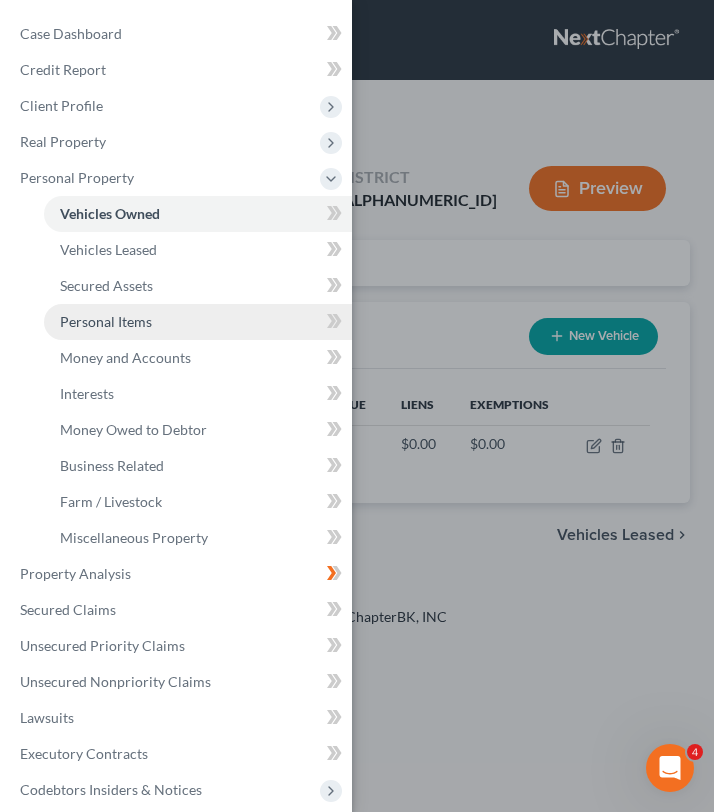 click on "Personal Items" at bounding box center [198, 322] 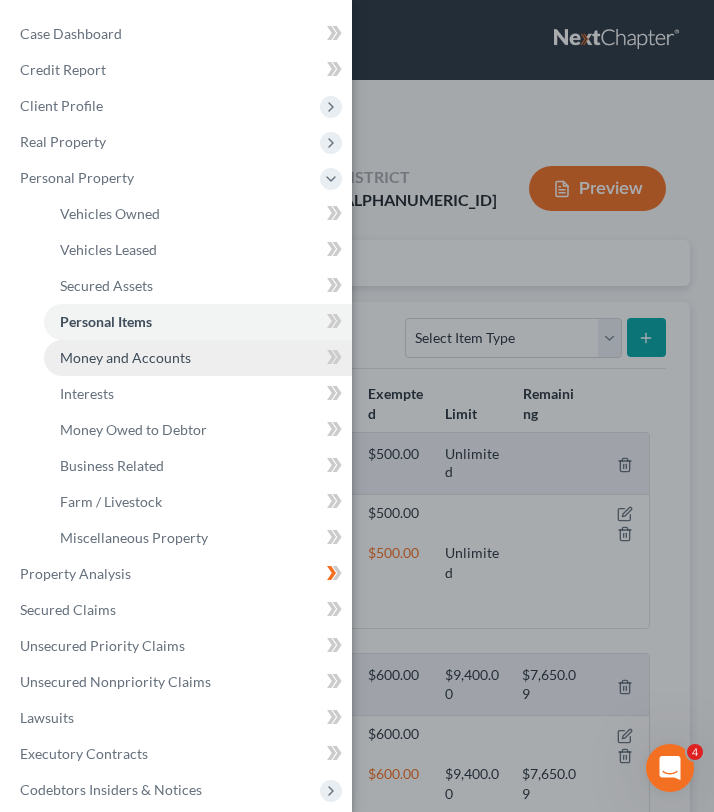 click on "Money and Accounts" at bounding box center (198, 358) 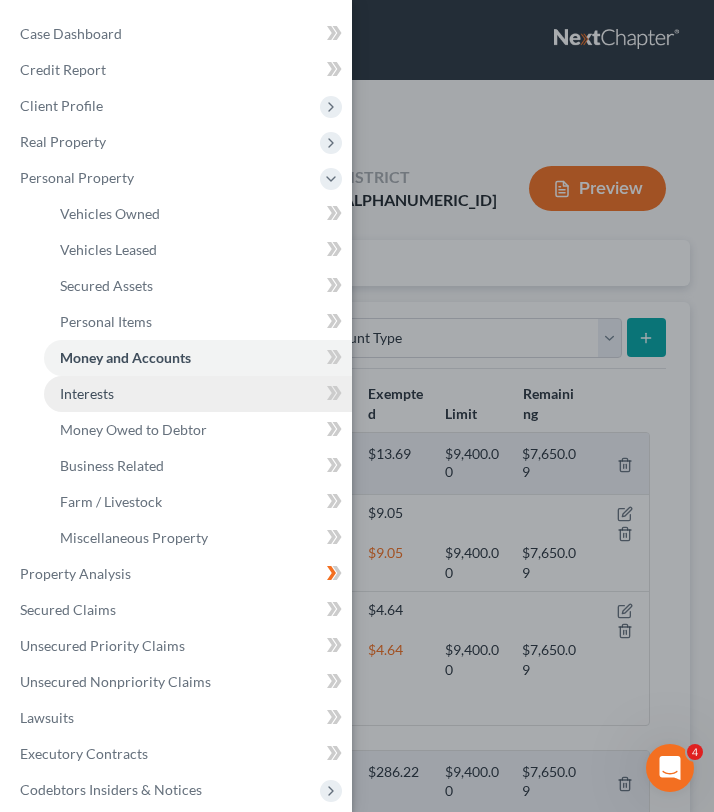 click on "Interests" at bounding box center [198, 394] 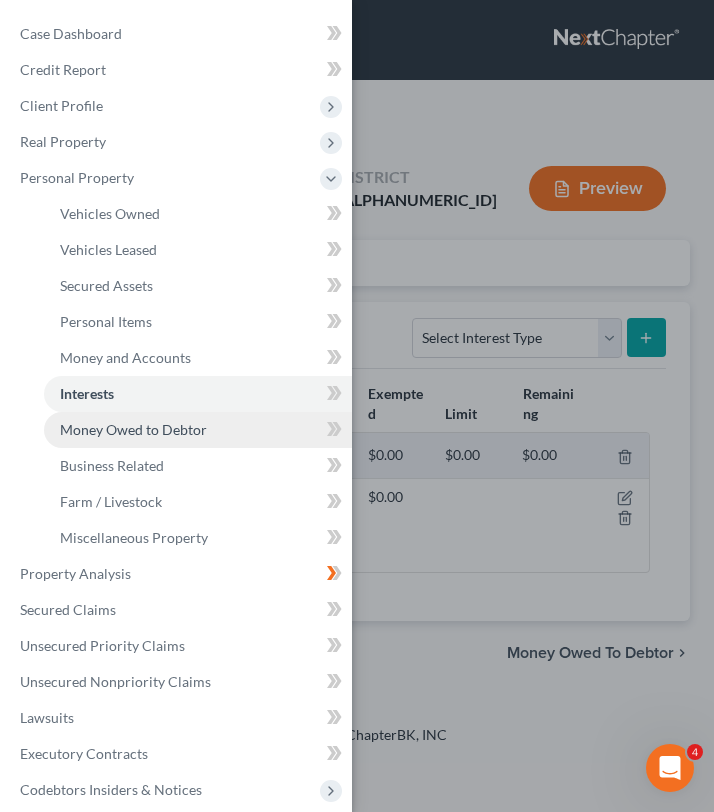 click on "Money Owed to Debtor" at bounding box center [198, 430] 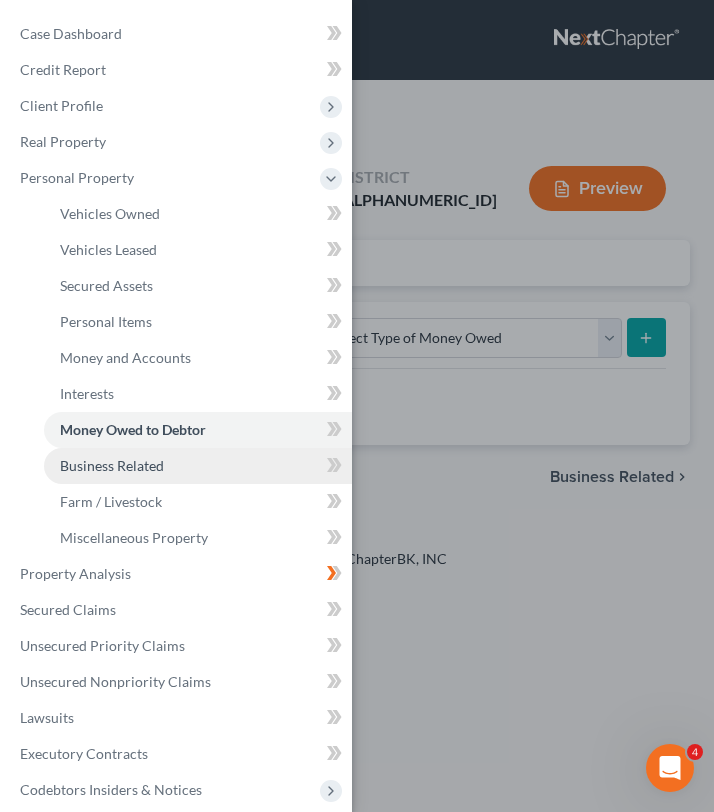 click on "Business Related" at bounding box center [198, 466] 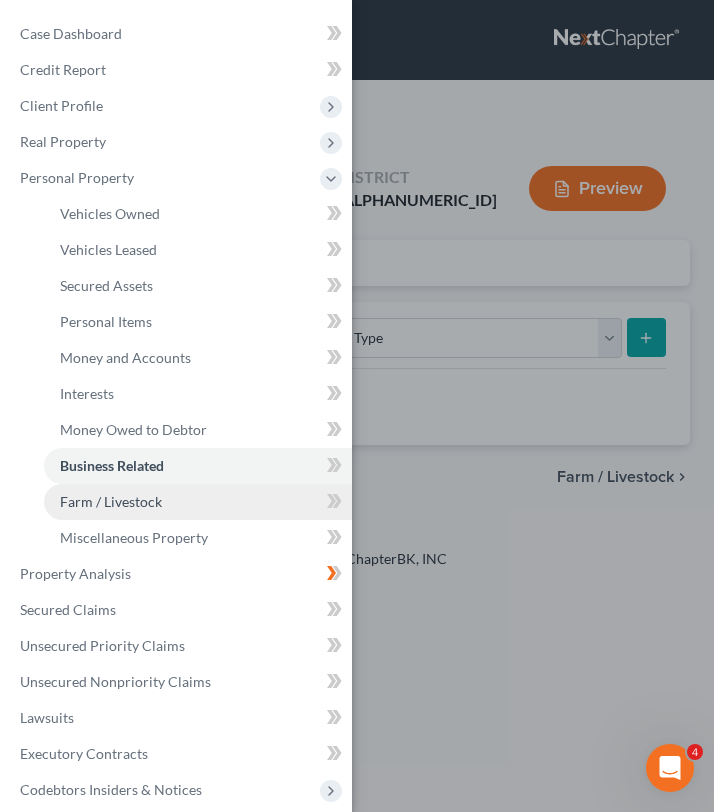 click on "Farm / Livestock" at bounding box center [198, 502] 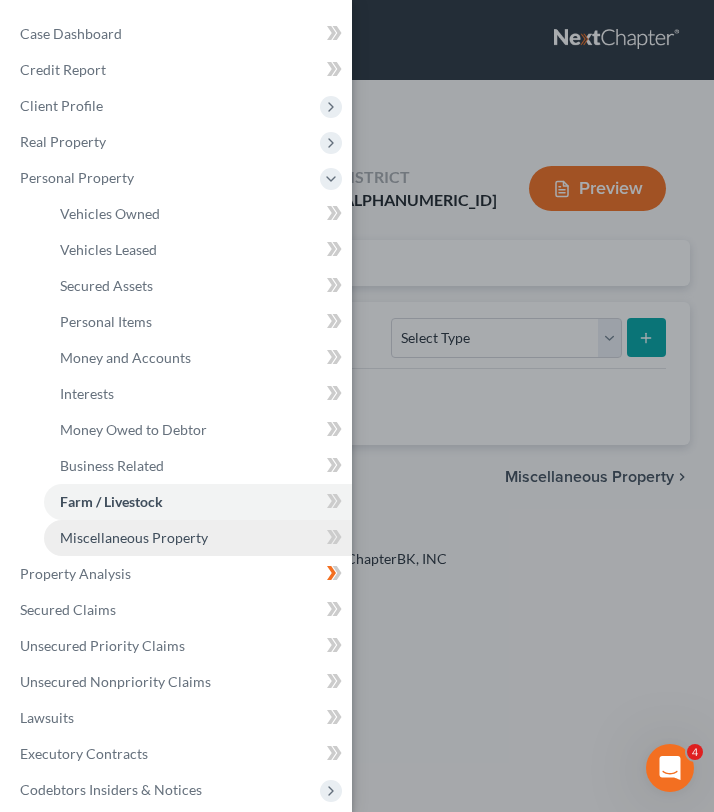 click on "Miscellaneous Property" at bounding box center (198, 538) 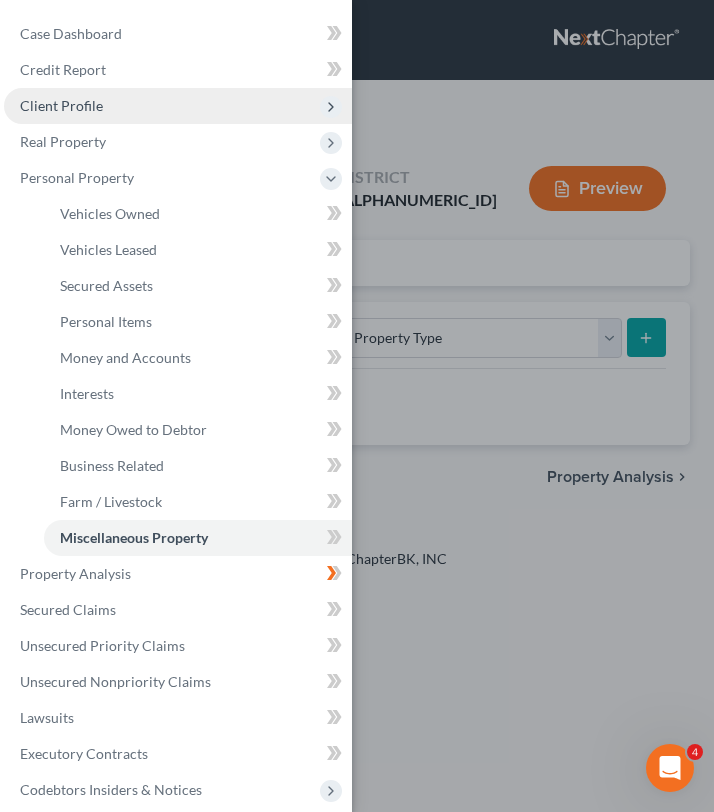 click on "Client Profile" at bounding box center [178, 106] 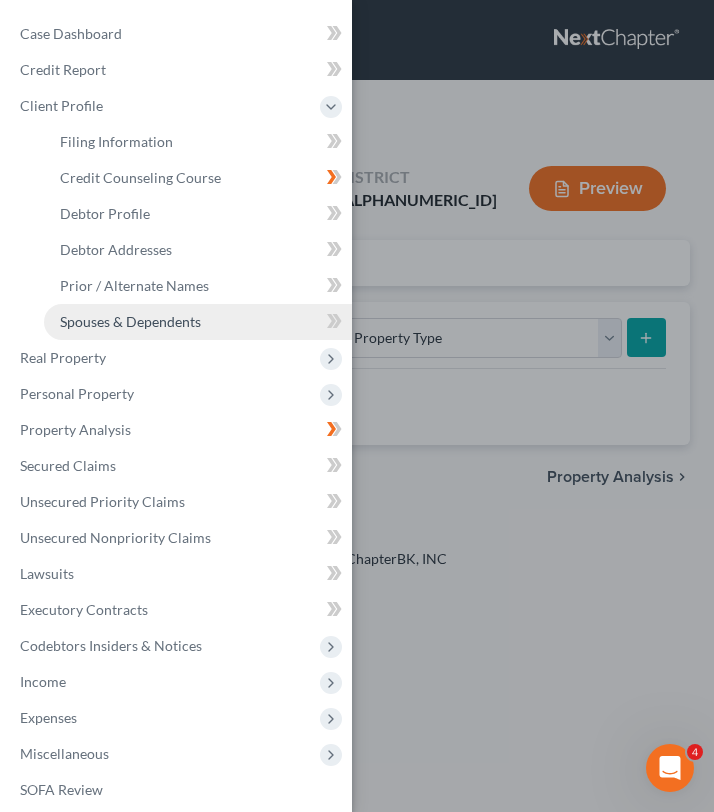 click on "Spouses & Dependents" at bounding box center [198, 322] 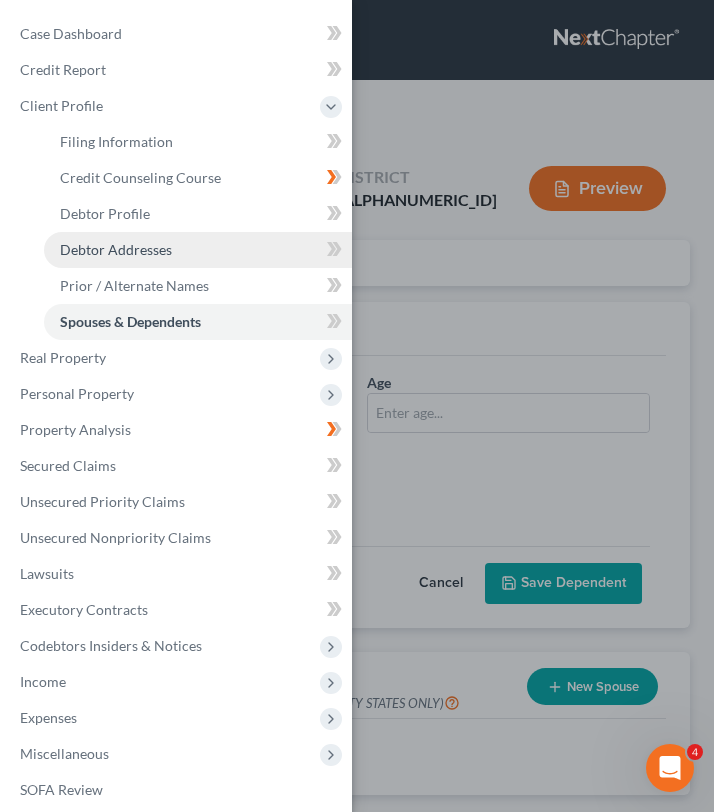 click on "Debtor Addresses" at bounding box center [198, 250] 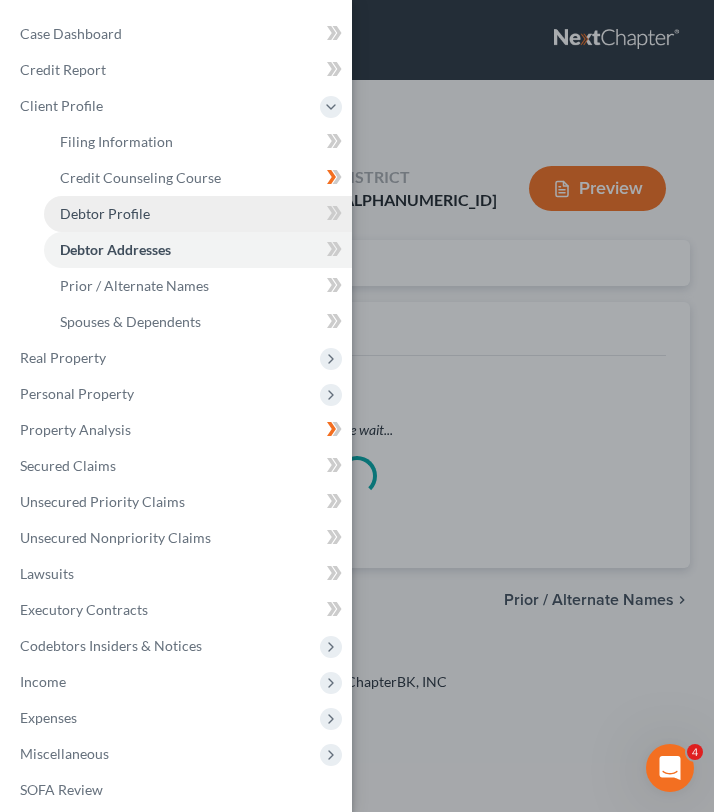 select on "0" 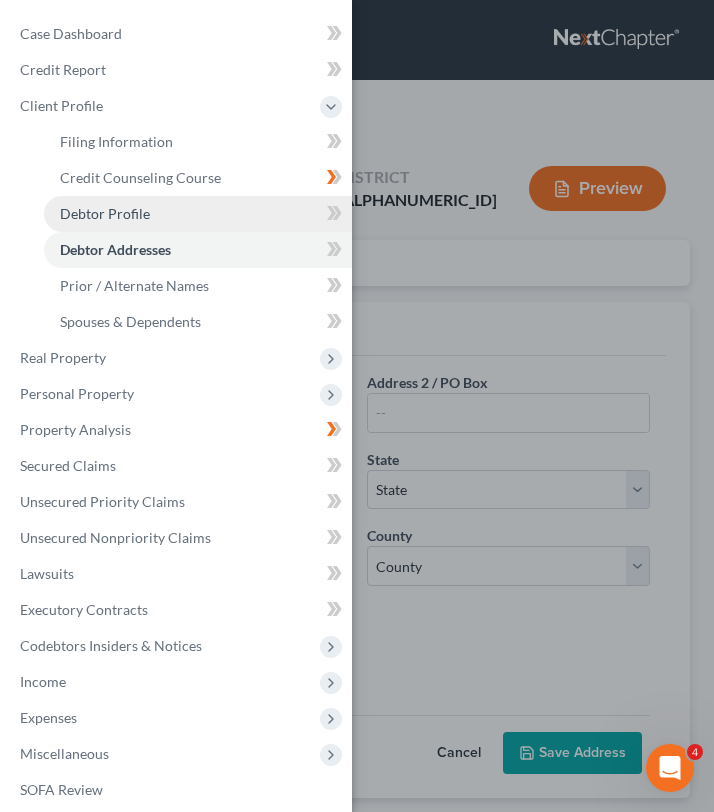click on "Debtor Profile" at bounding box center (198, 214) 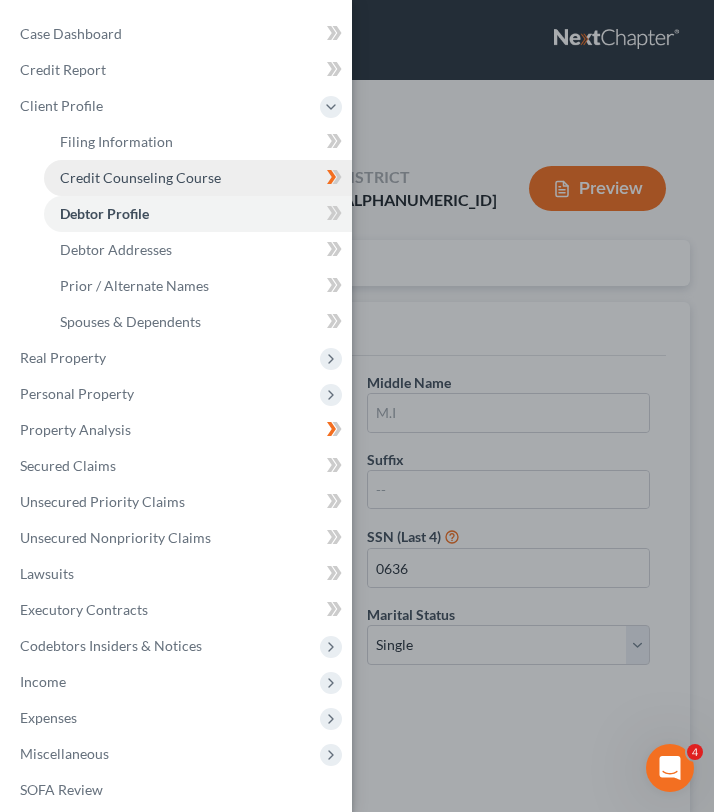 click on "Credit Counseling Course" at bounding box center (140, 177) 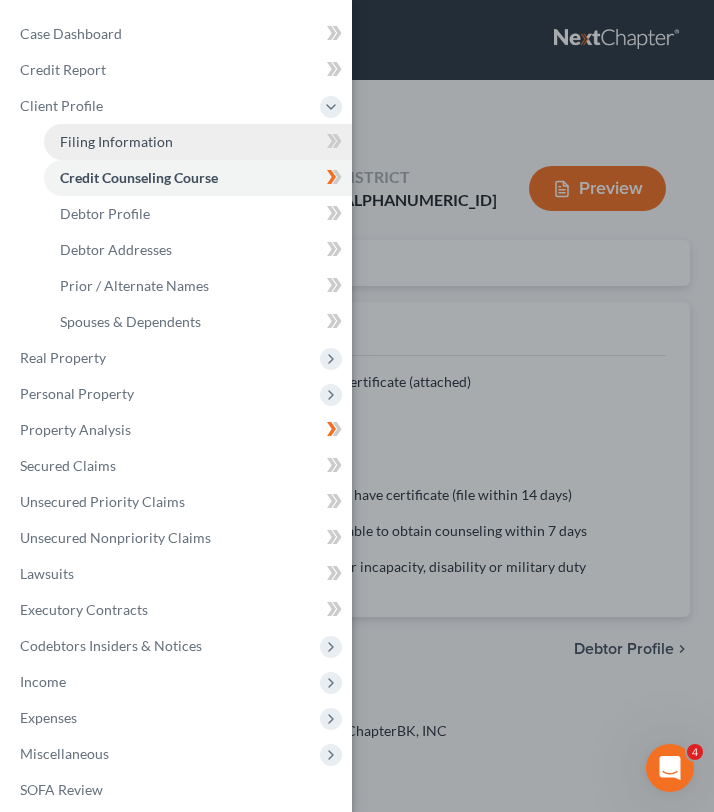 click on "Filing Information" at bounding box center [198, 142] 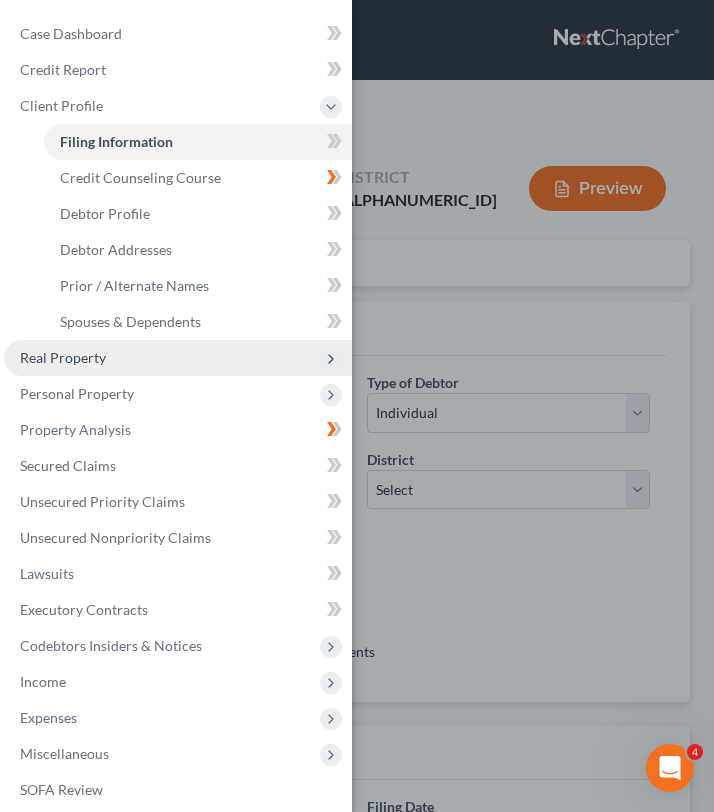 click on "Real Property" at bounding box center (178, 358) 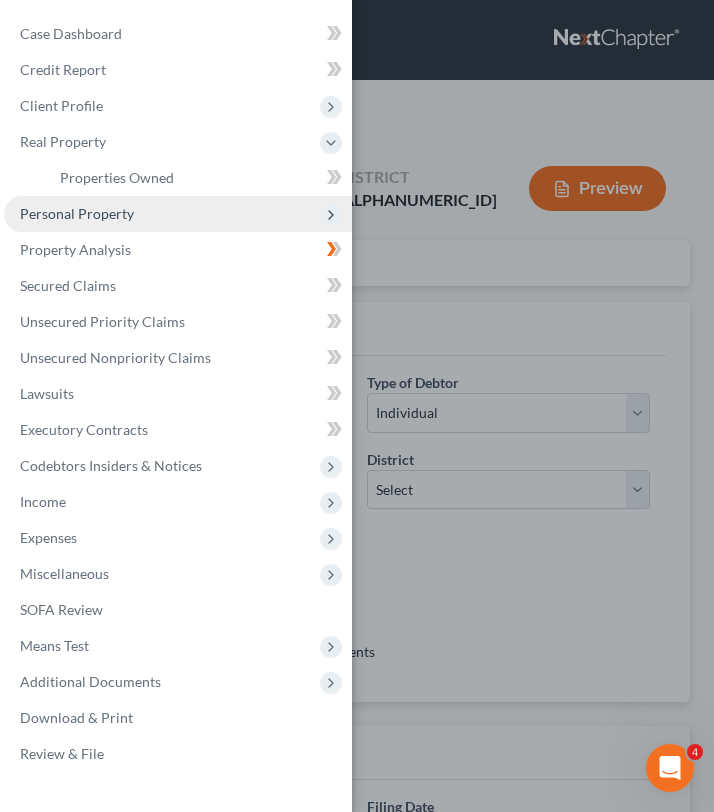 click on "Personal Property" at bounding box center [178, 214] 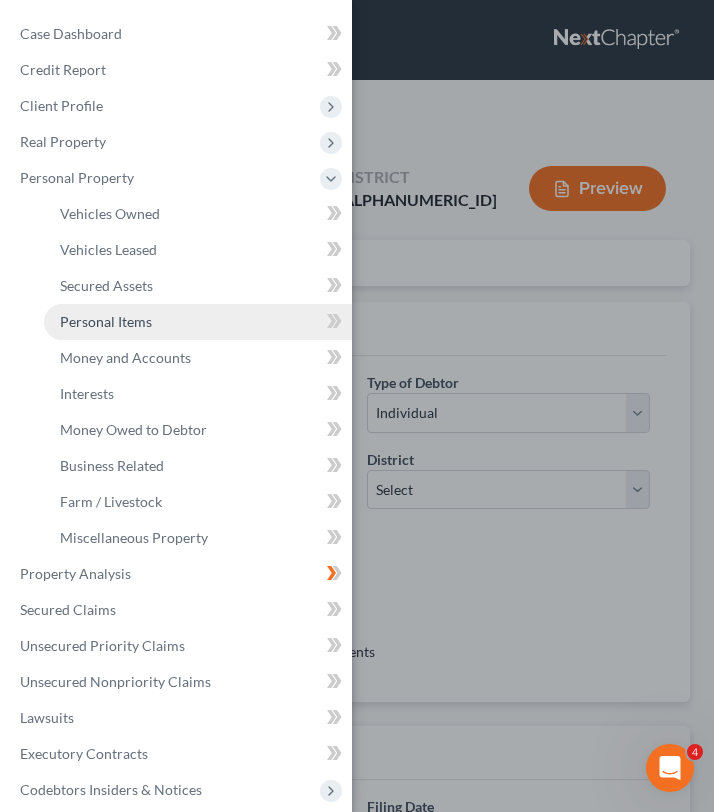 click on "Personal Items" at bounding box center [198, 322] 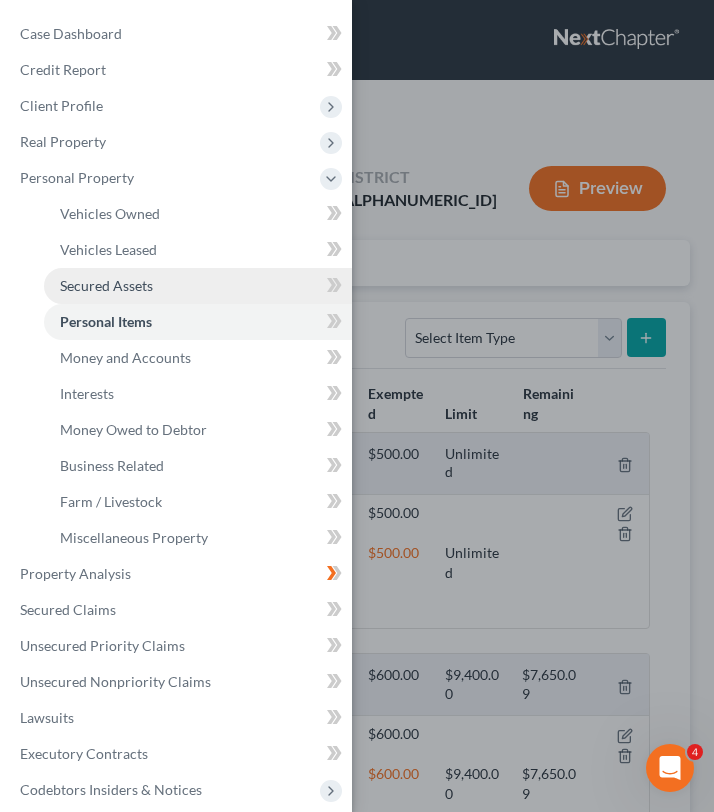 click on "Secured Assets" at bounding box center (106, 285) 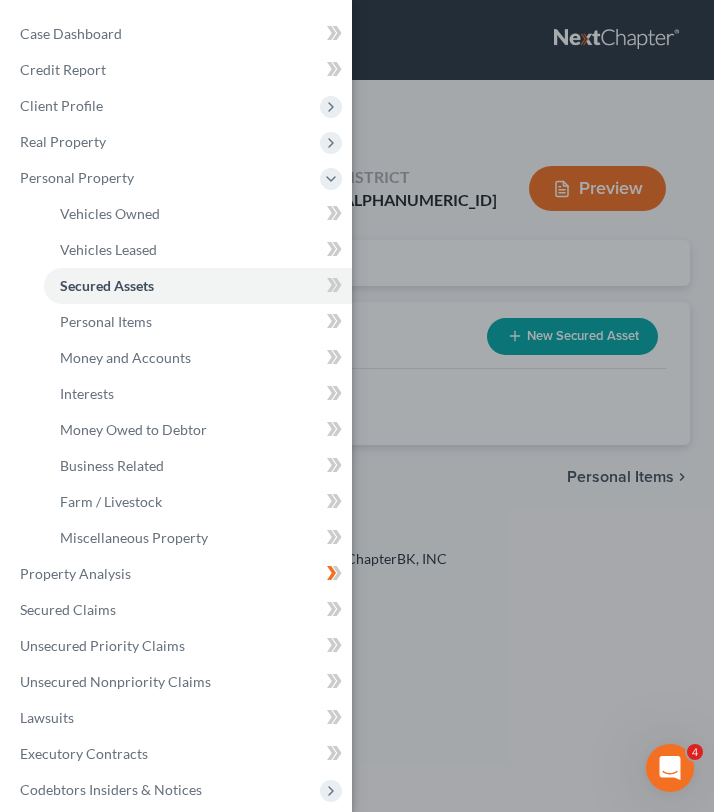 click on "Case Dashboard
Payments
Invoices
Payments
Payments
Credit Report
Client Profile" at bounding box center (357, 406) 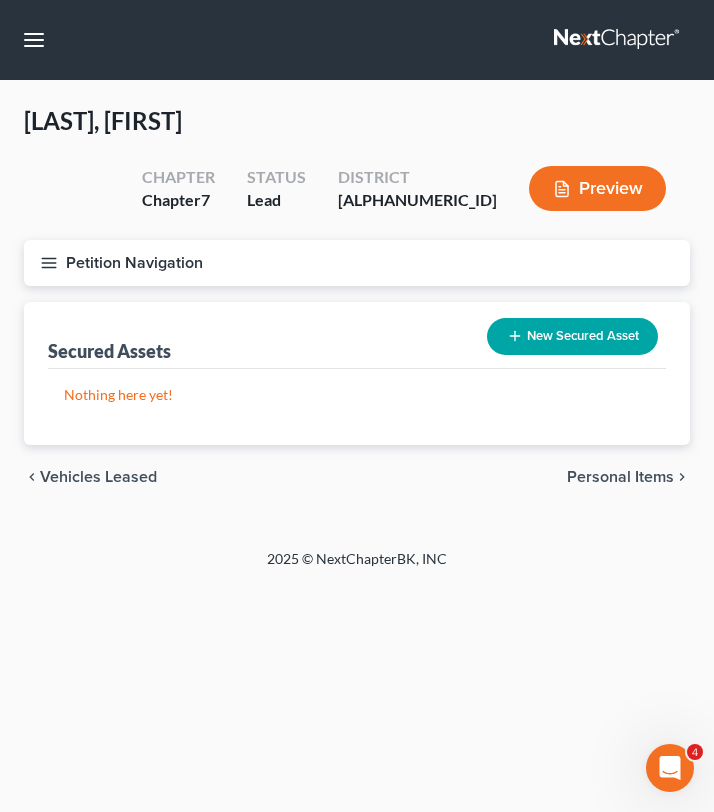 click 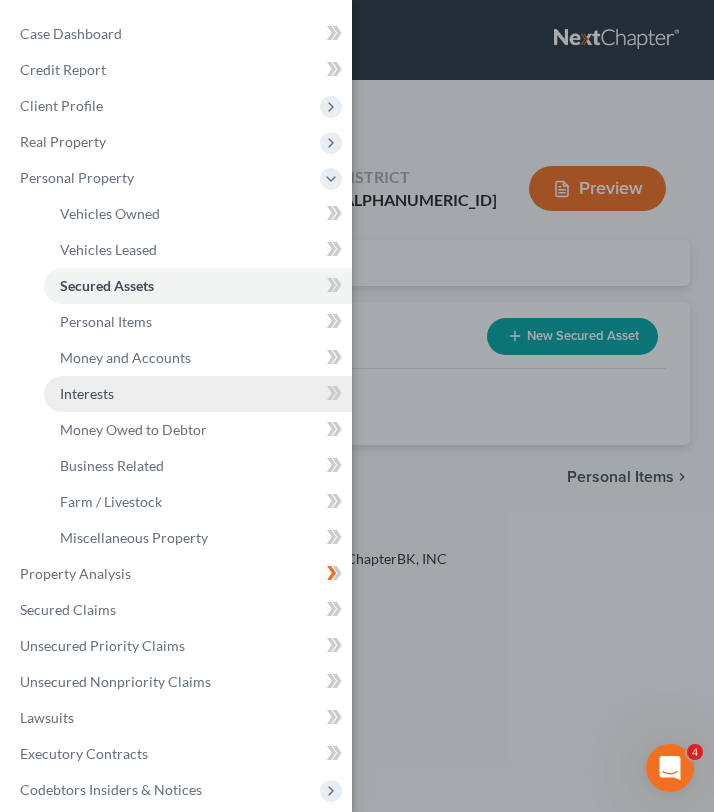click on "Interests" at bounding box center [198, 394] 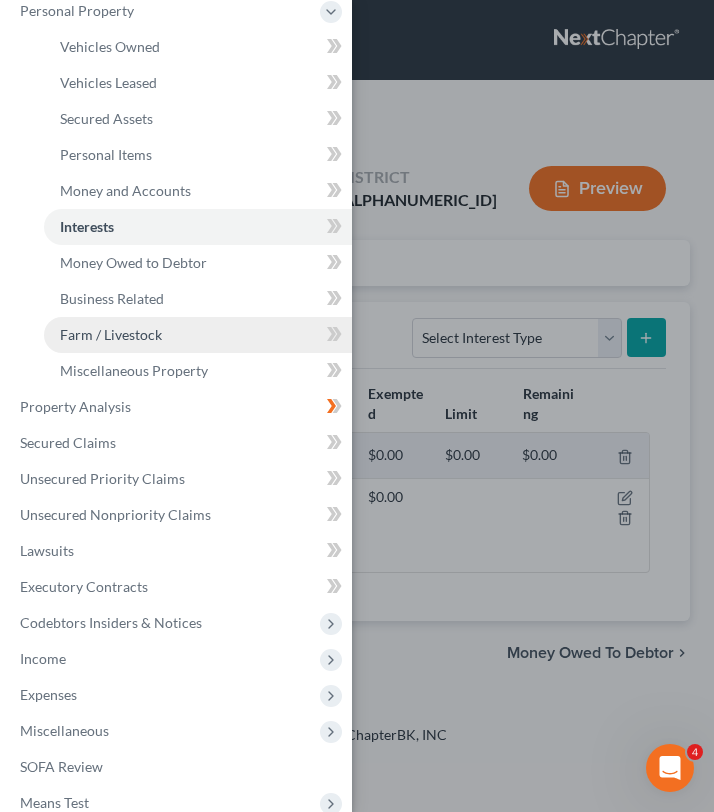 scroll, scrollTop: 300, scrollLeft: 0, axis: vertical 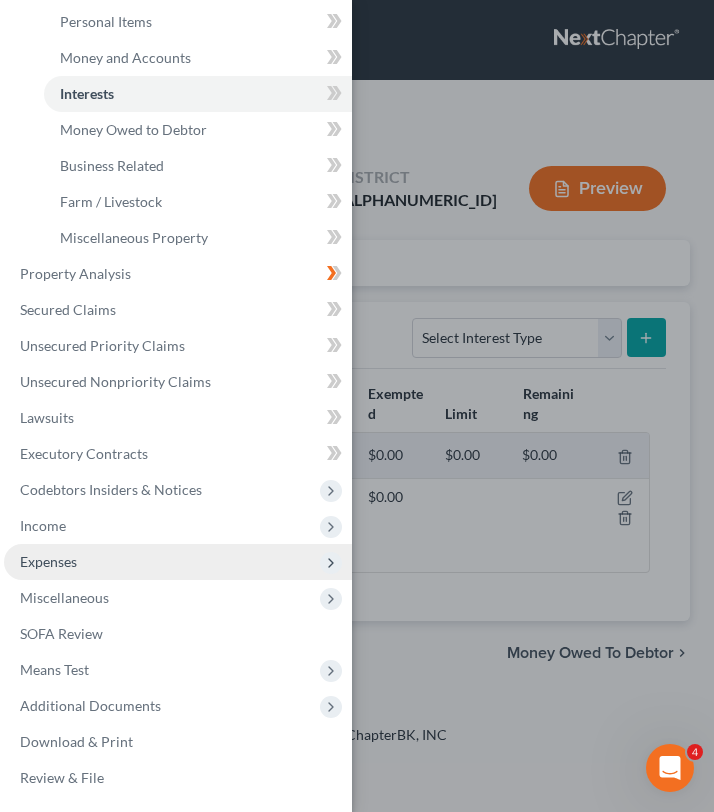 click 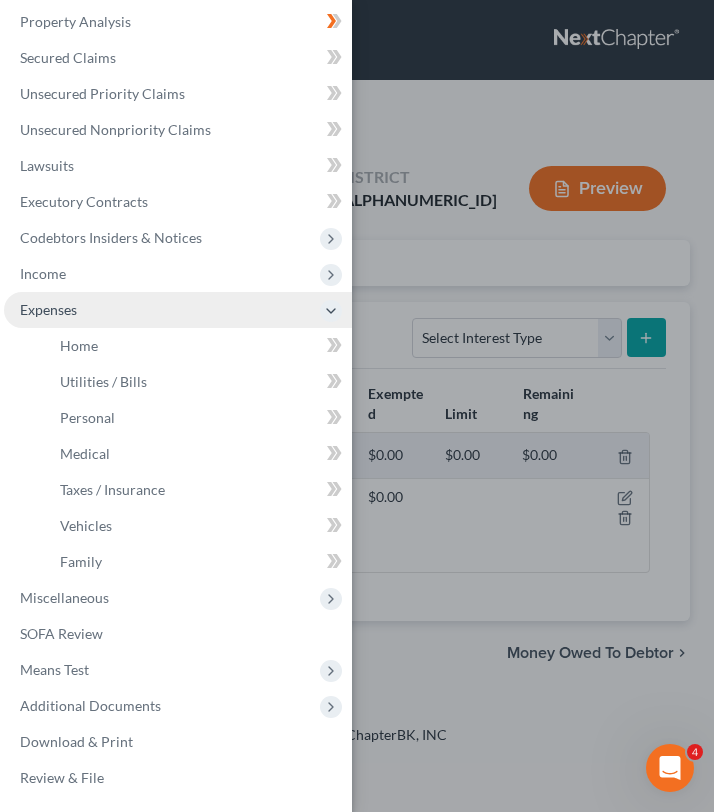 scroll, scrollTop: 192, scrollLeft: 0, axis: vertical 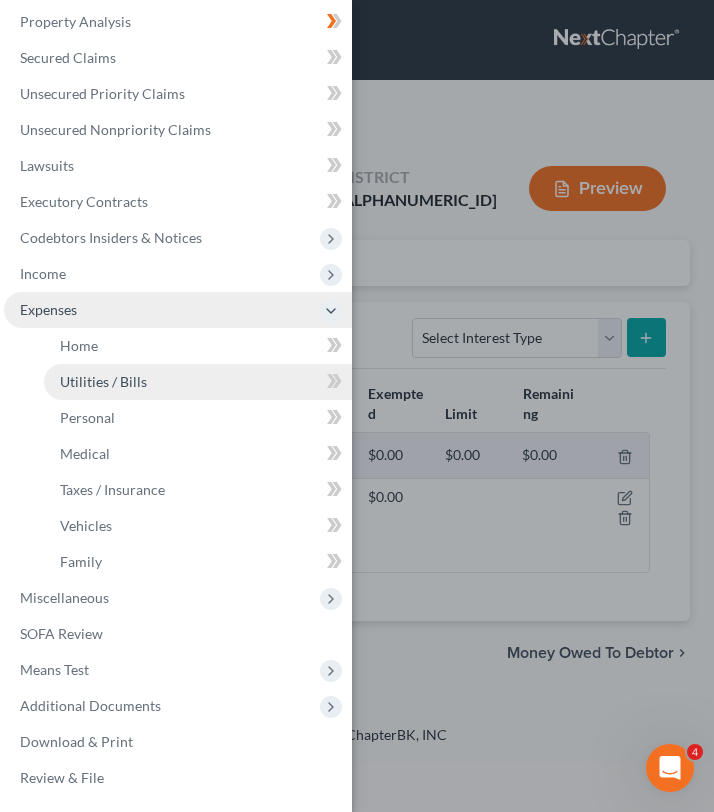 click on "Utilities / Bills" at bounding box center (198, 382) 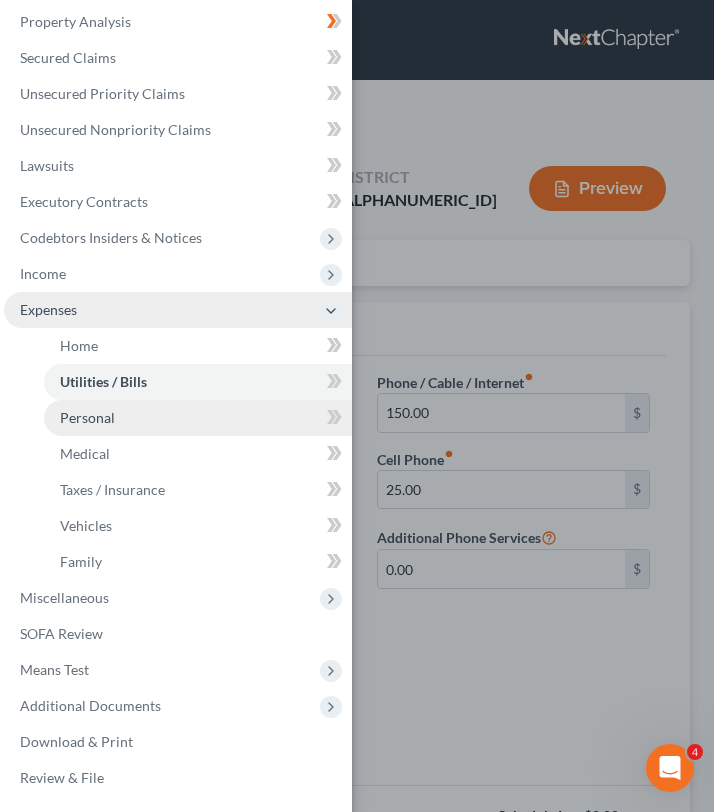 click on "Personal" at bounding box center (198, 418) 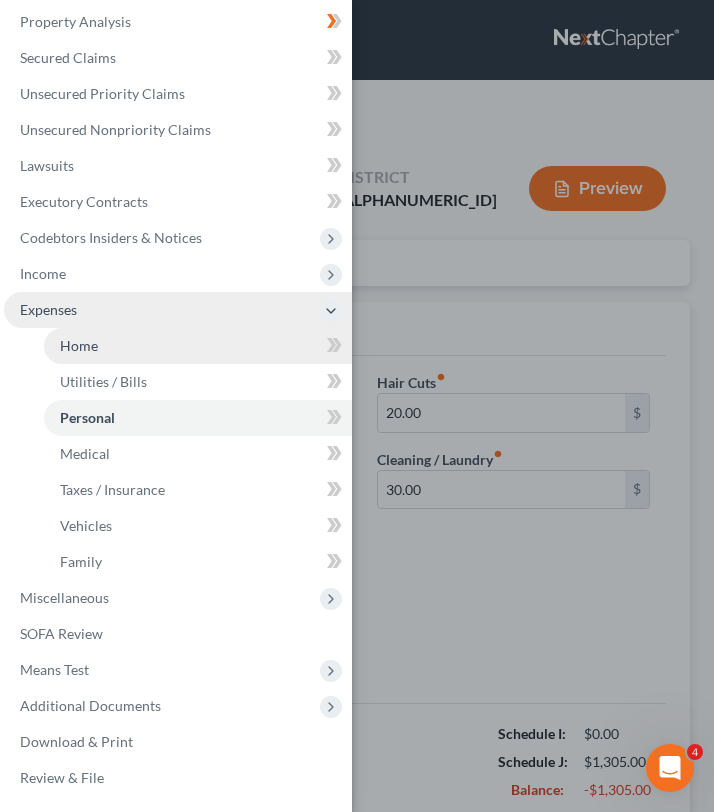 click on "Home" at bounding box center (198, 346) 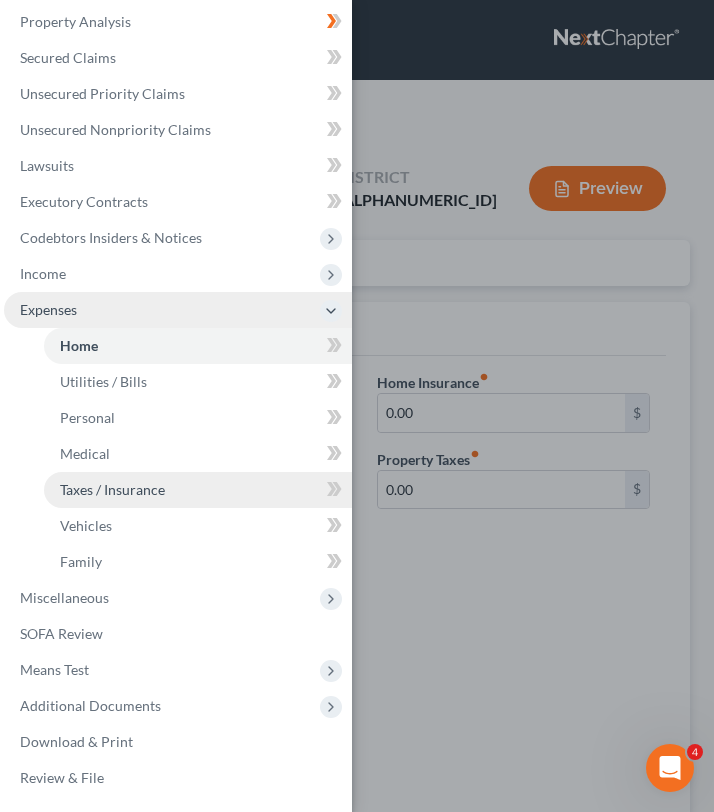 click on "Taxes / Insurance" at bounding box center (112, 489) 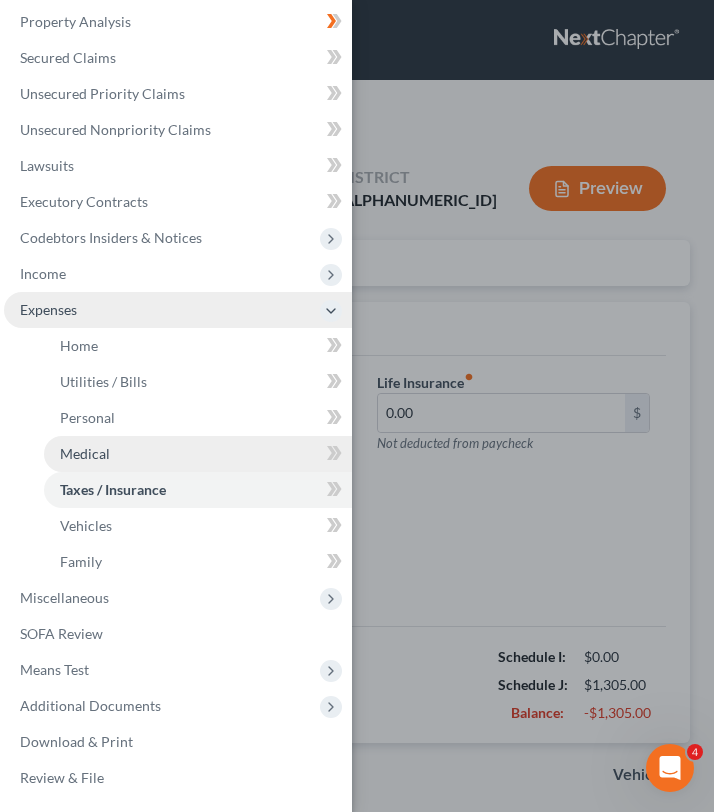 click on "Medical" at bounding box center (198, 454) 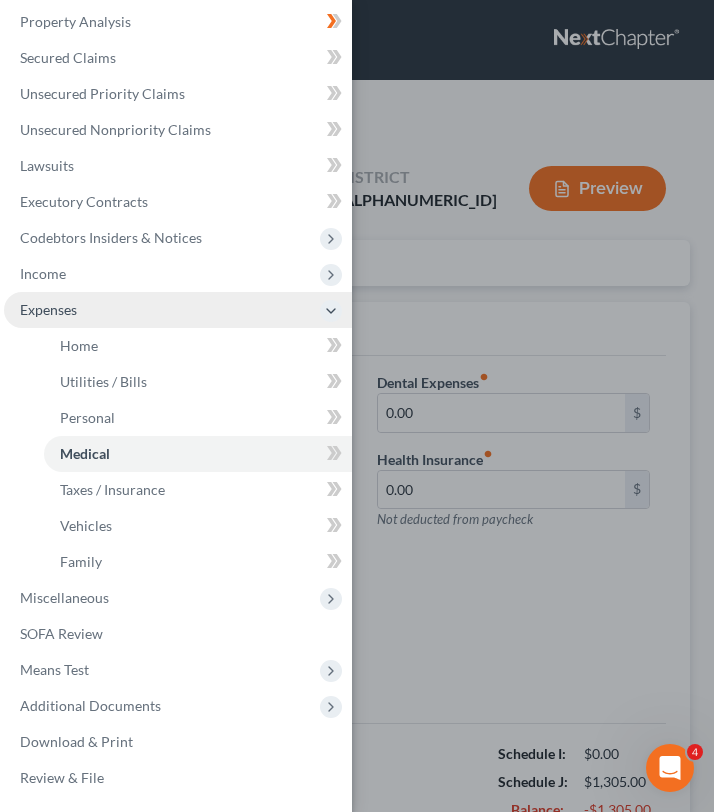scroll, scrollTop: 0, scrollLeft: 0, axis: both 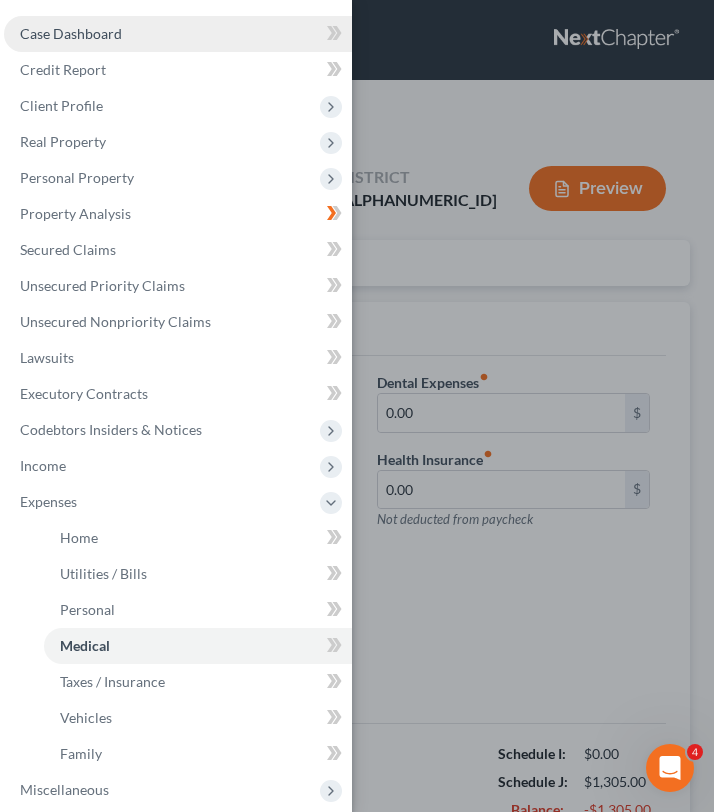 click on "Case Dashboard" at bounding box center [178, 34] 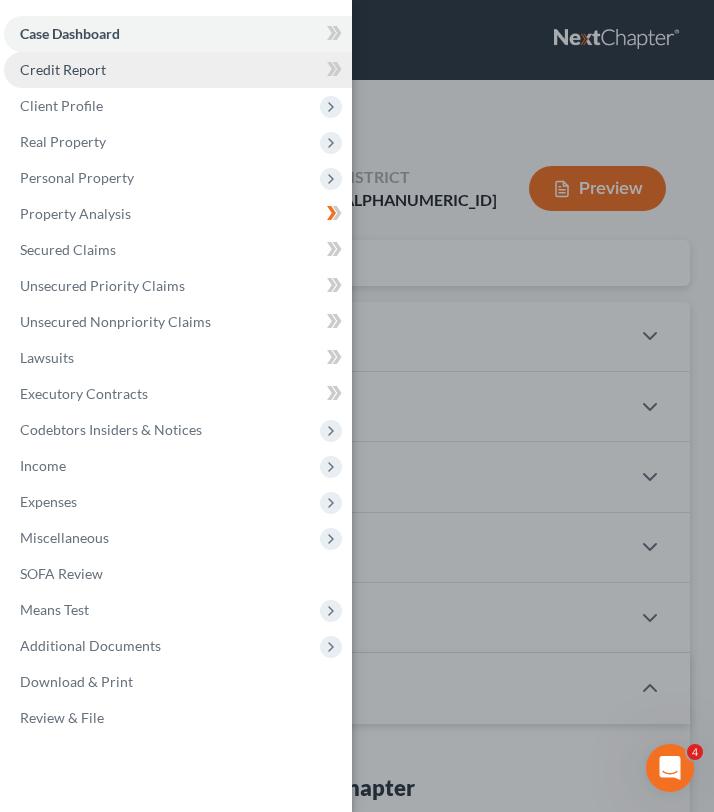 click on "Credit Report" at bounding box center [63, 69] 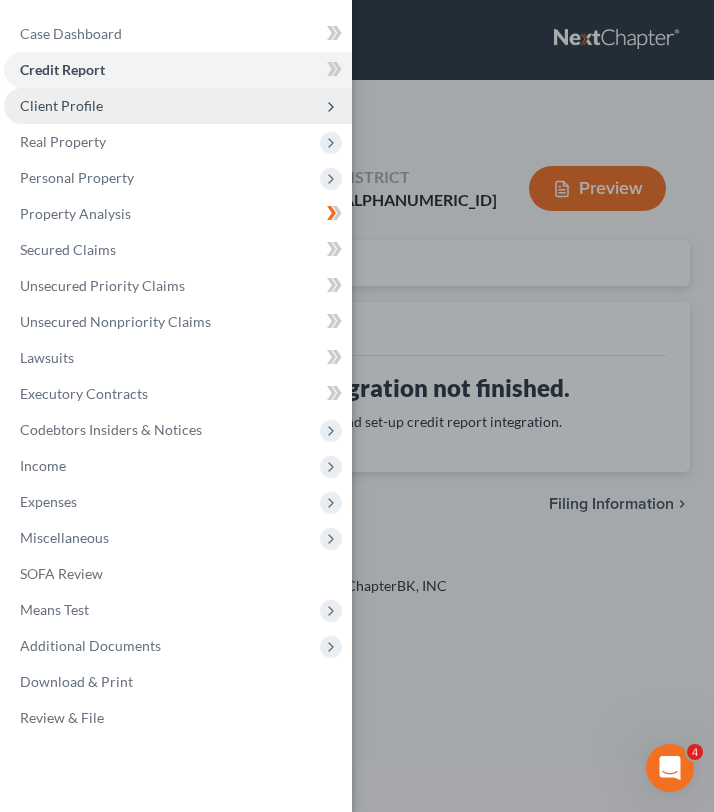 click on "Client Profile" at bounding box center (61, 105) 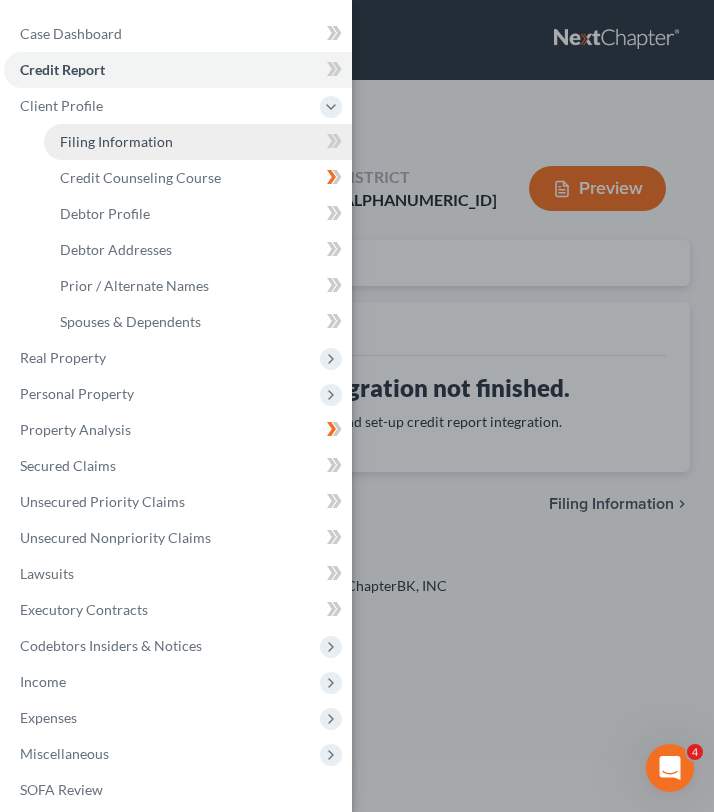 click on "Filing Information" at bounding box center (116, 141) 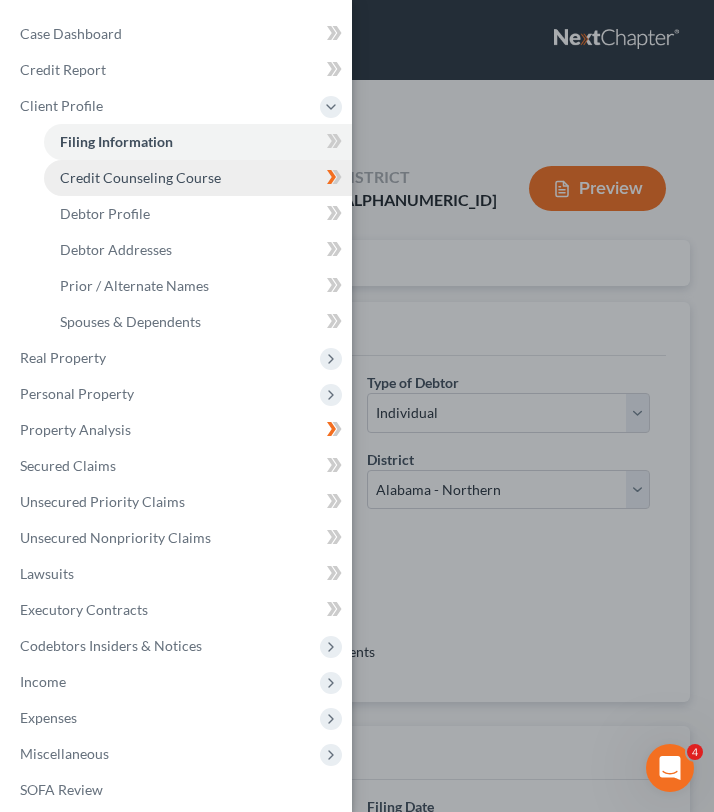 click on "Credit Counseling Course" at bounding box center (140, 177) 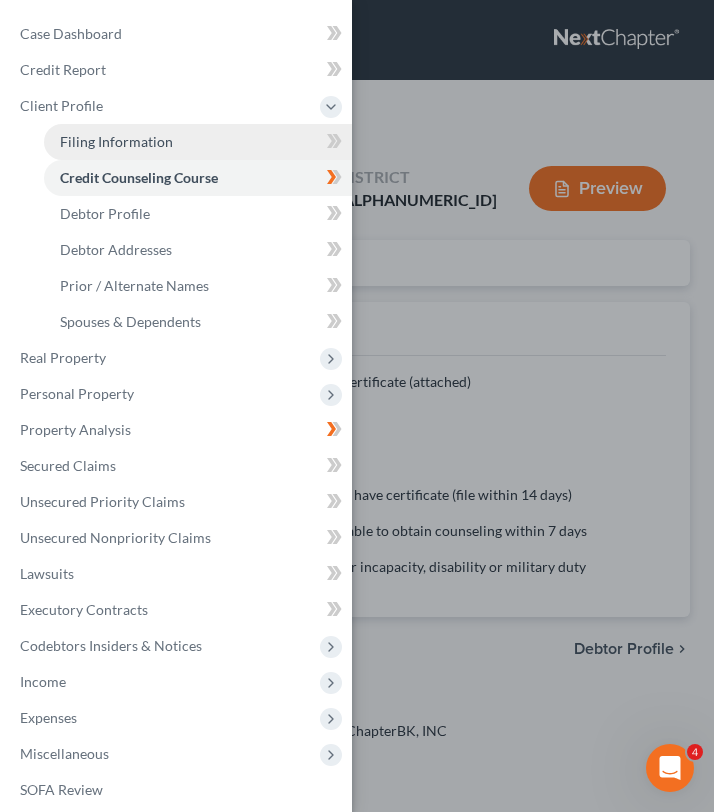 click on "Filing Information" at bounding box center [116, 141] 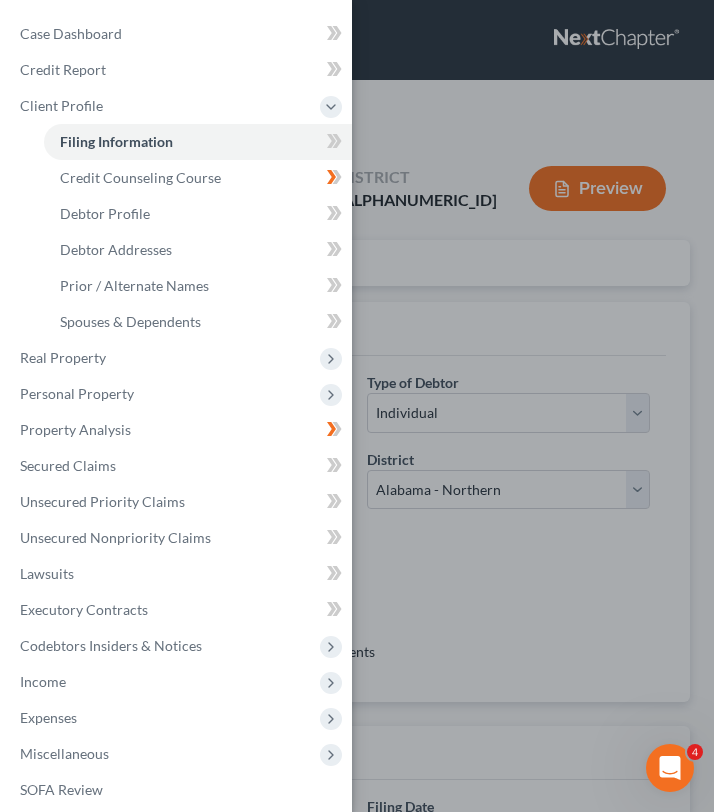 click on "Case Dashboard
Payments
Invoices
Payments
Payments
Credit Report
Client Profile" at bounding box center (357, 406) 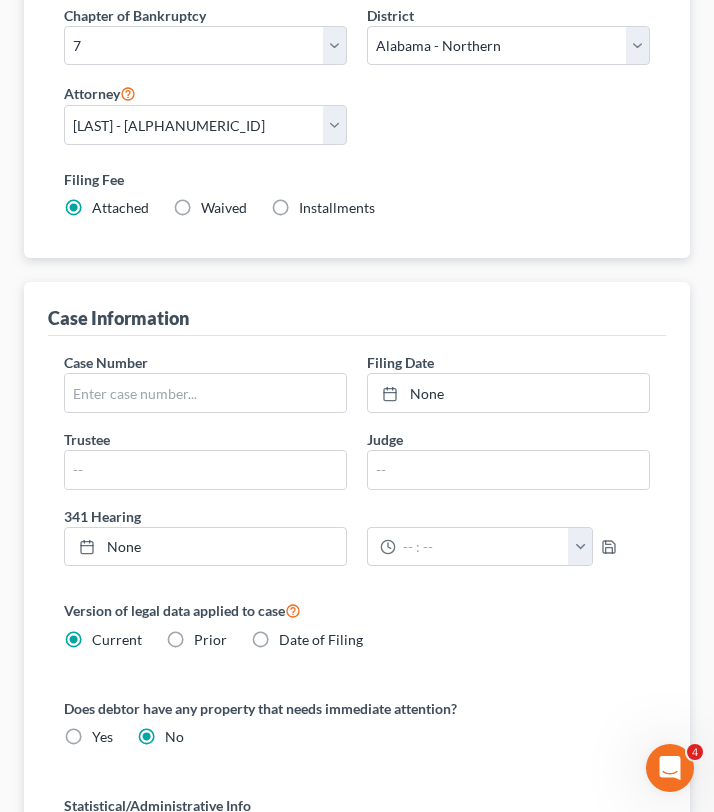 scroll, scrollTop: 0, scrollLeft: 0, axis: both 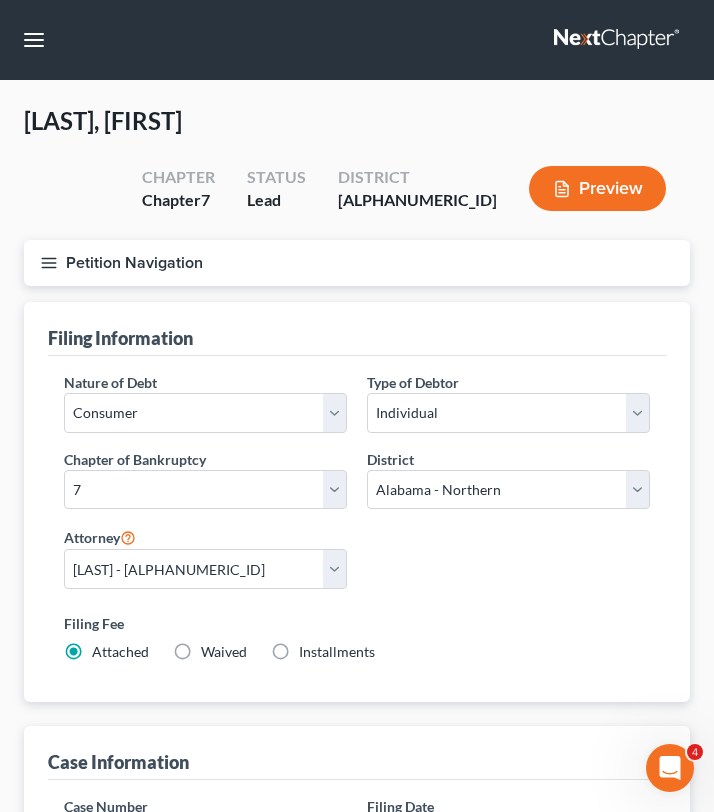 click on "Petition Navigation" at bounding box center (357, 263) 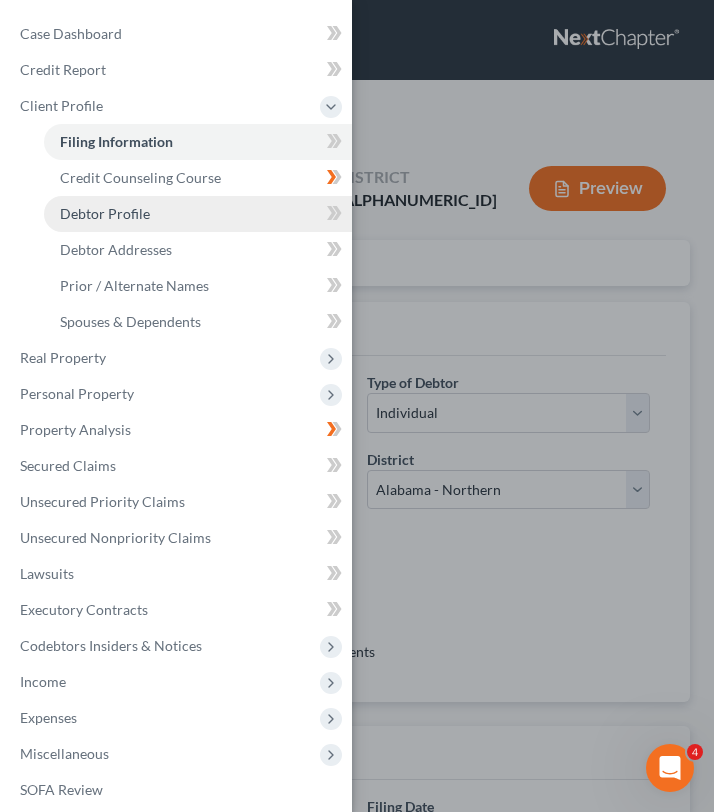 click on "Debtor Profile" at bounding box center (198, 214) 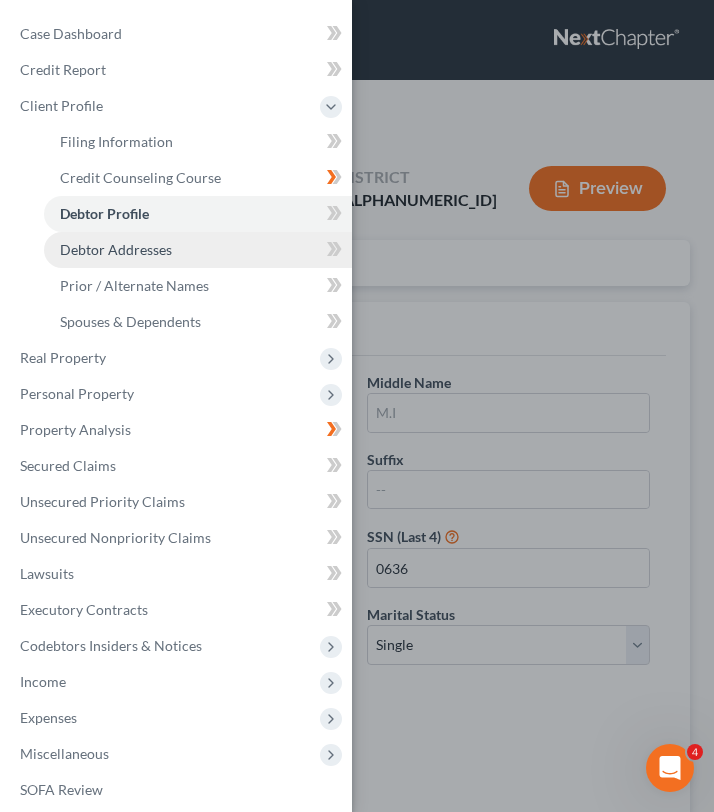 click on "Debtor Addresses" at bounding box center (198, 250) 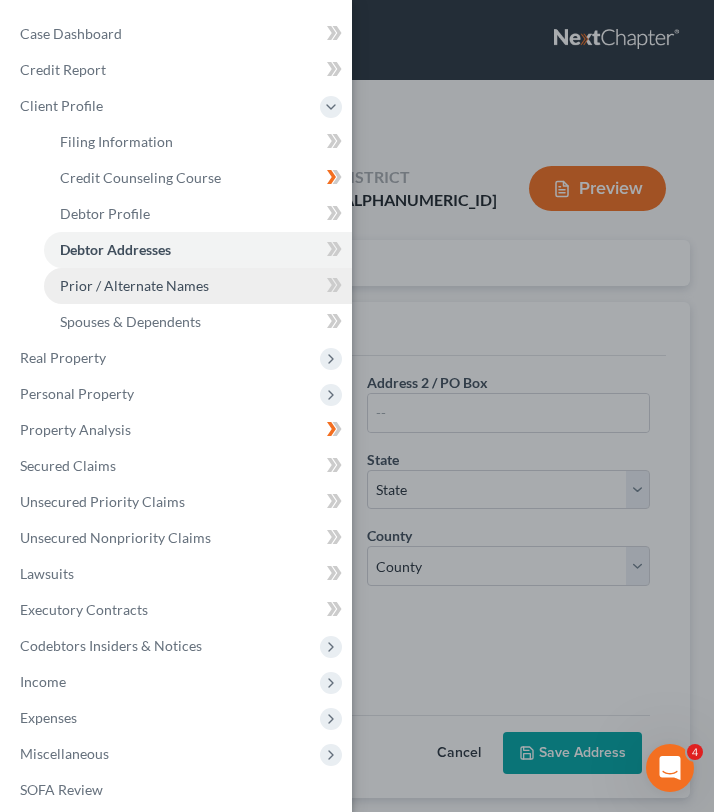 click on "Prior / Alternate Names" at bounding box center [134, 285] 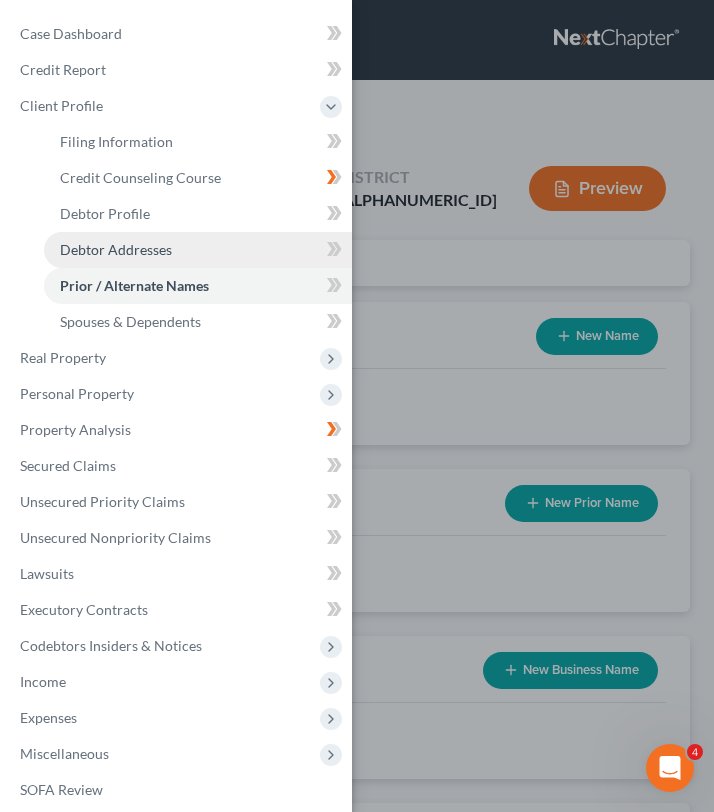 click on "Debtor Addresses" at bounding box center (198, 250) 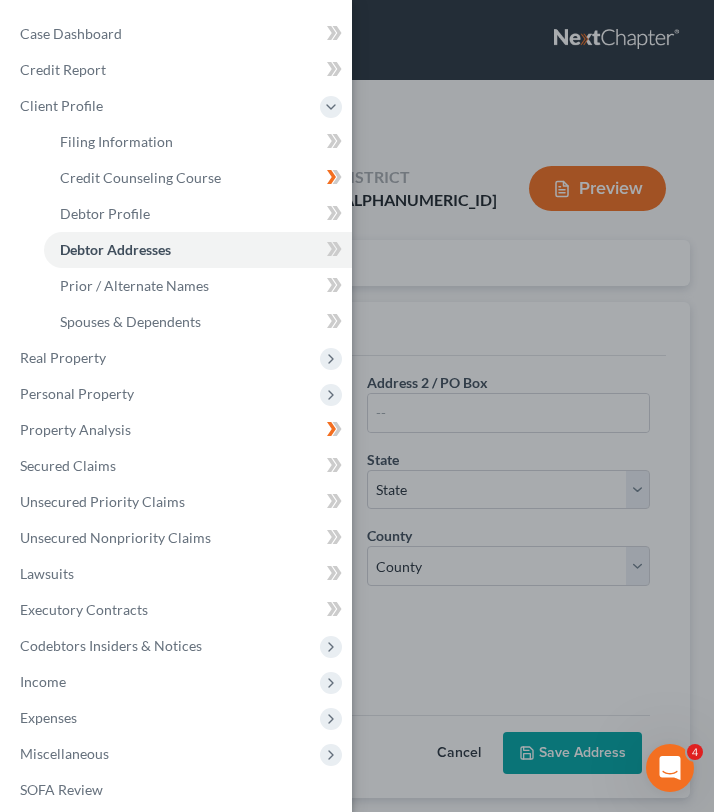 click on "Case Dashboard
Payments
Invoices
Payments
Payments
Credit Report
Client Profile" at bounding box center [357, 406] 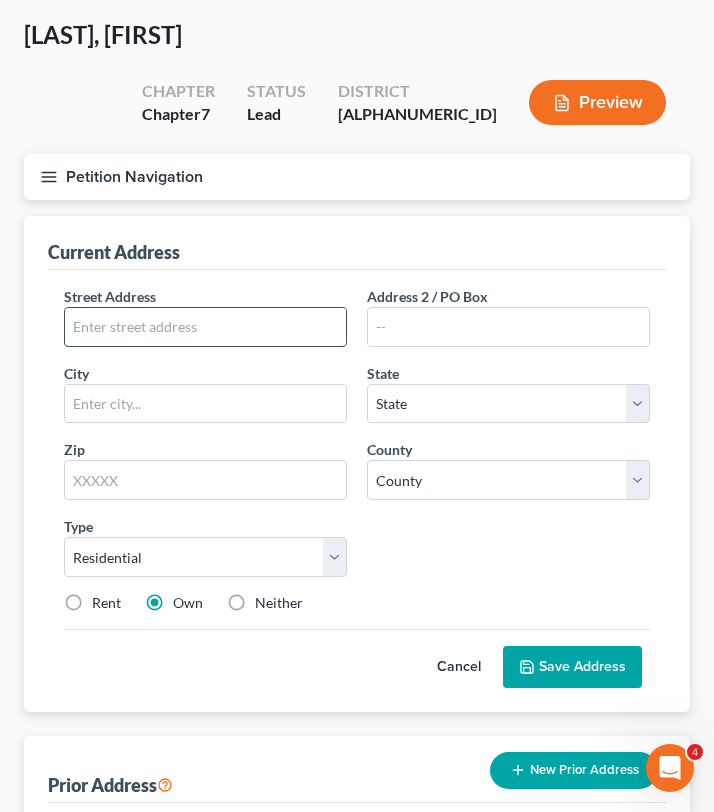scroll, scrollTop: 0, scrollLeft: 0, axis: both 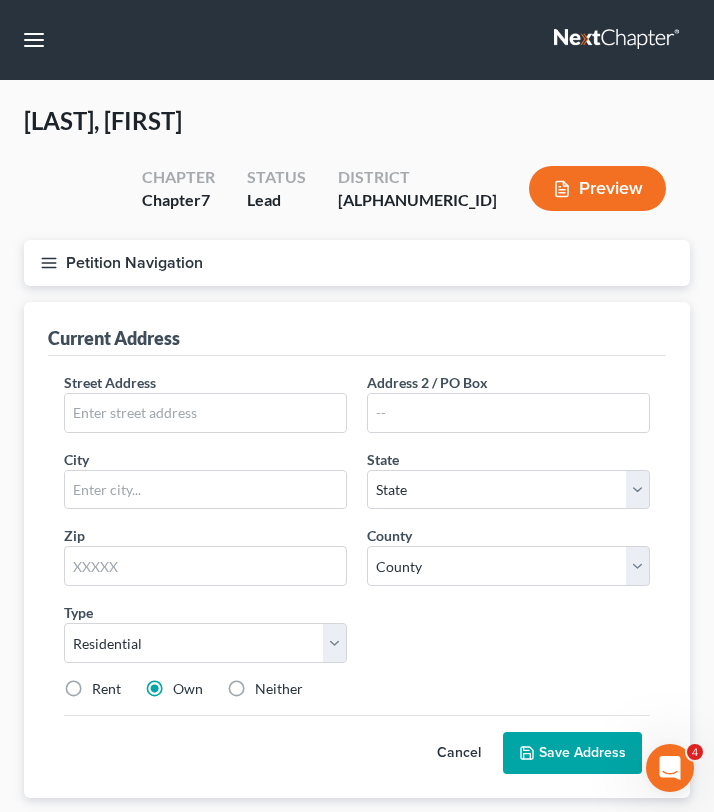 click 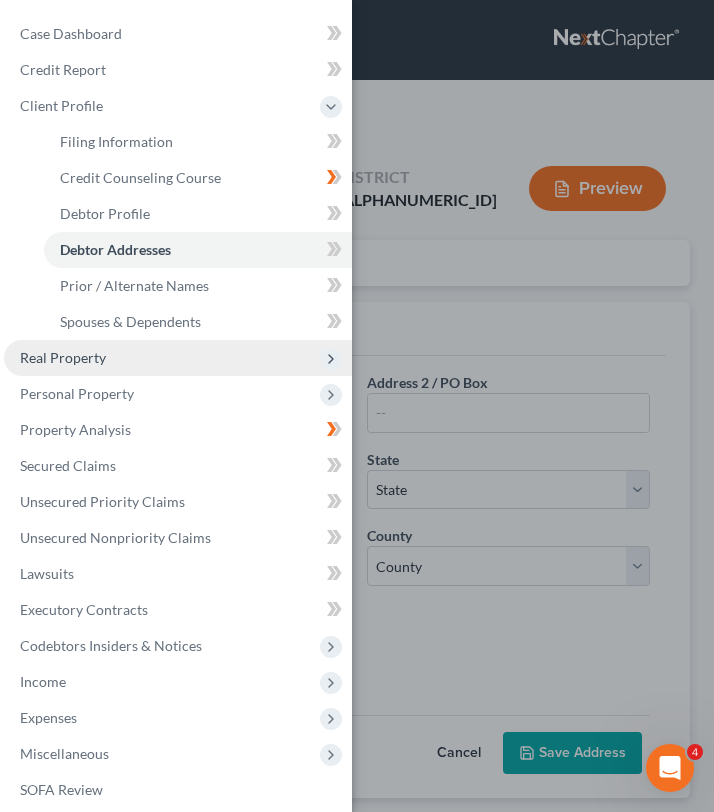 click on "Real Property" at bounding box center [178, 358] 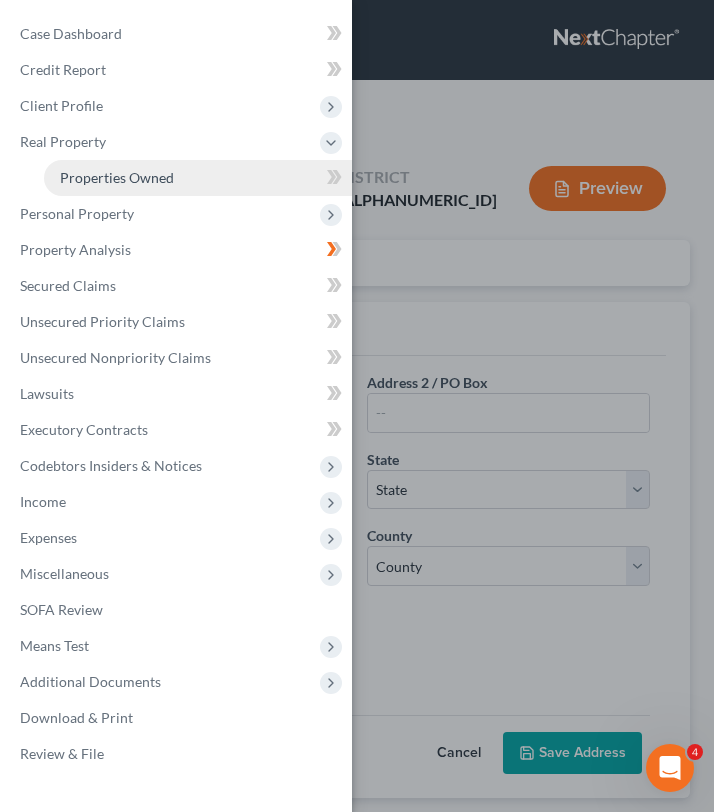 click on "Properties Owned" at bounding box center (117, 177) 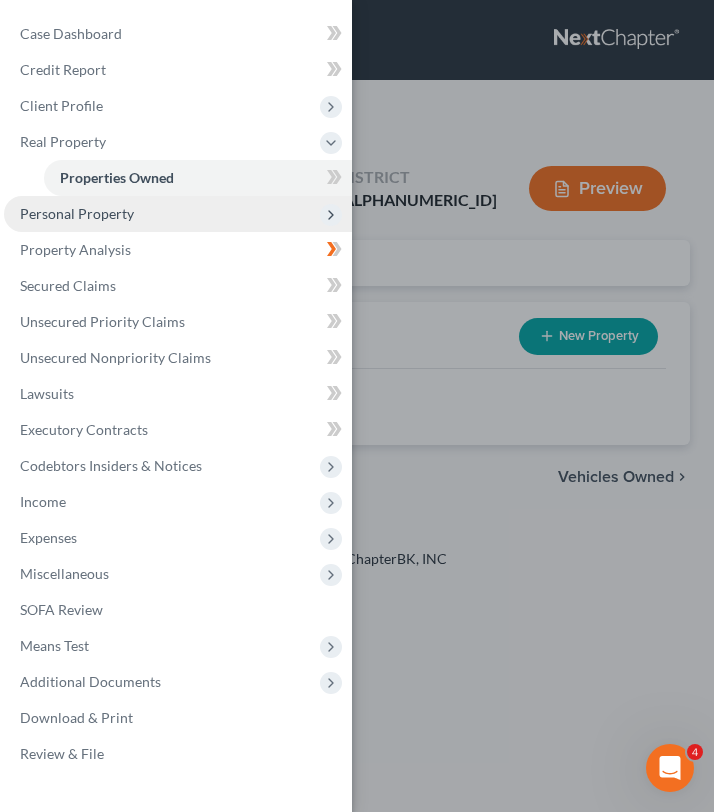 click on "Personal Property" at bounding box center (77, 213) 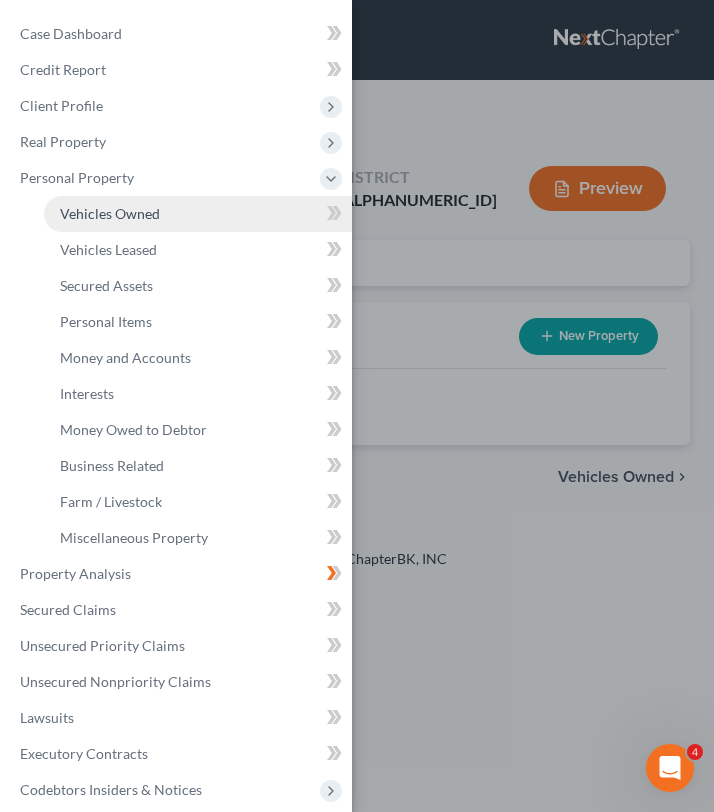 click on "Vehicles Owned" at bounding box center [110, 213] 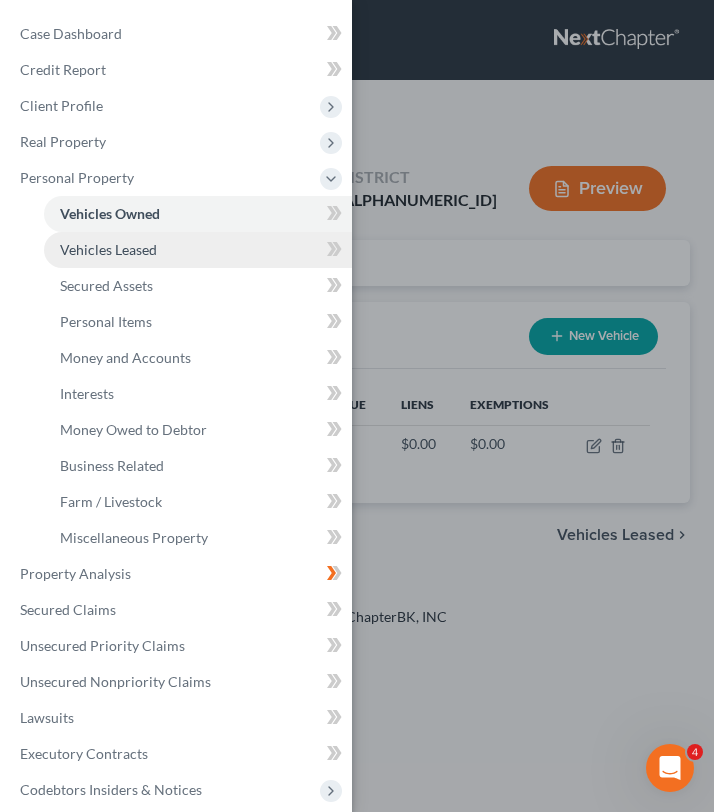click on "Vehicles Leased" at bounding box center [108, 249] 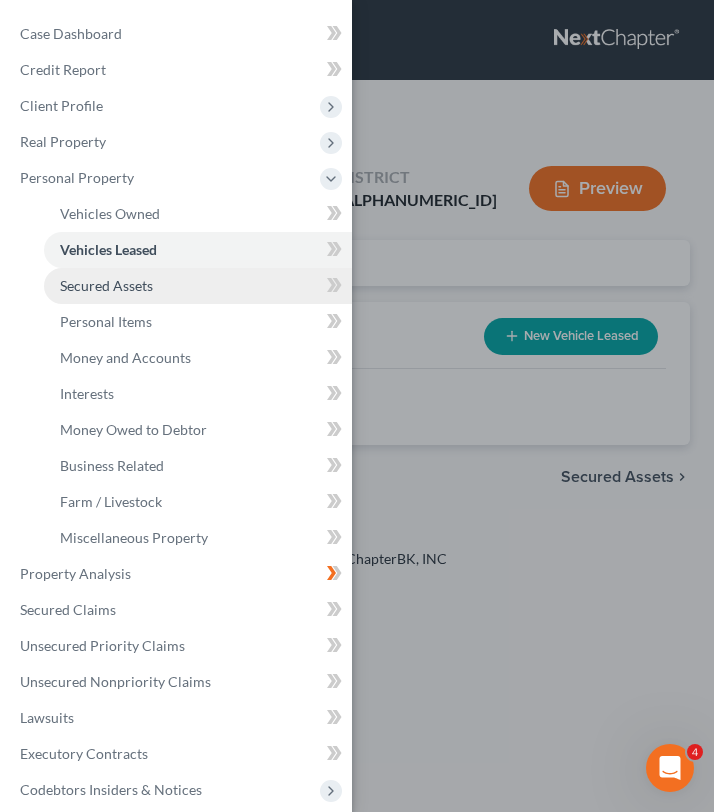 click on "Secured Assets" at bounding box center [106, 285] 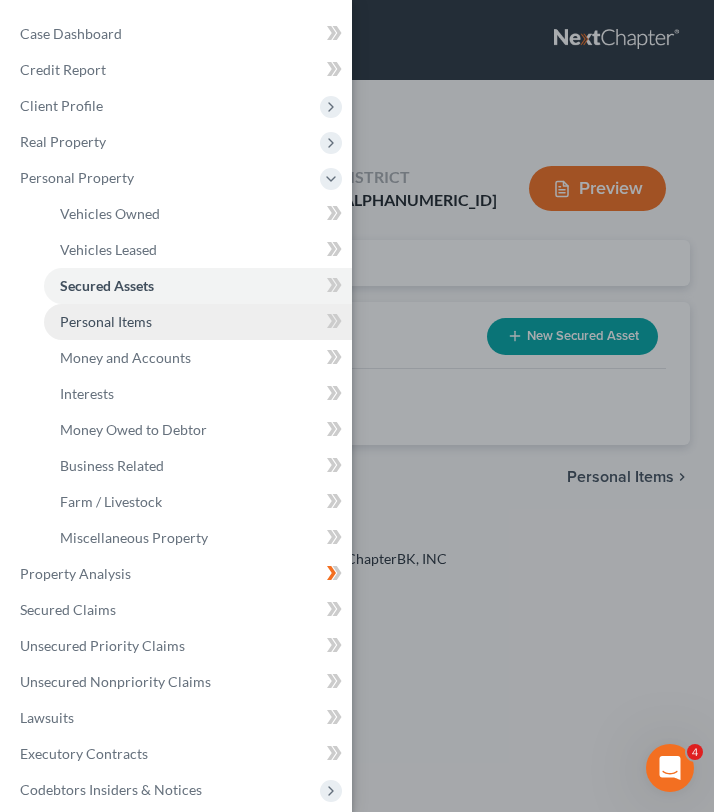 click on "Personal Items" at bounding box center [106, 321] 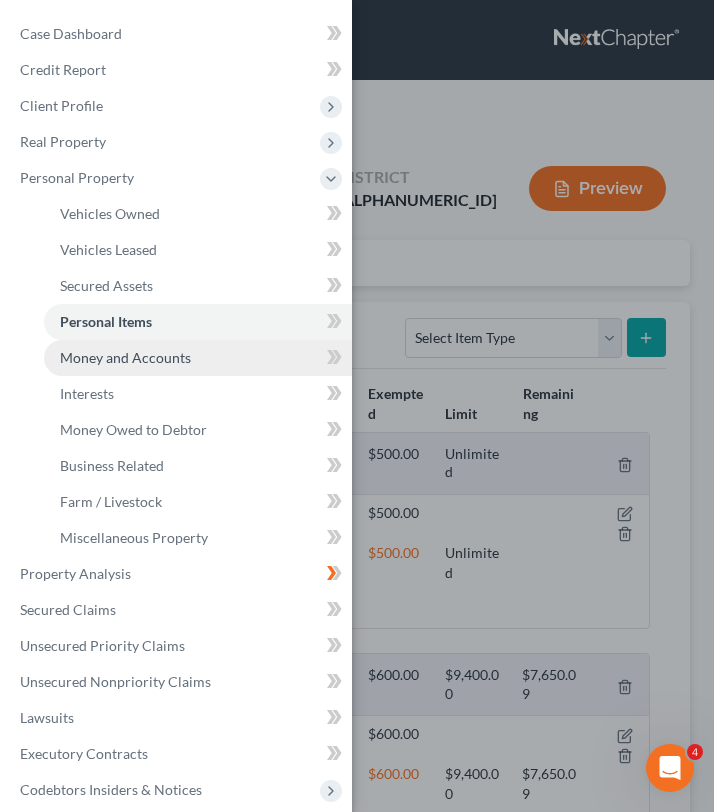 click on "Money and Accounts" at bounding box center [198, 358] 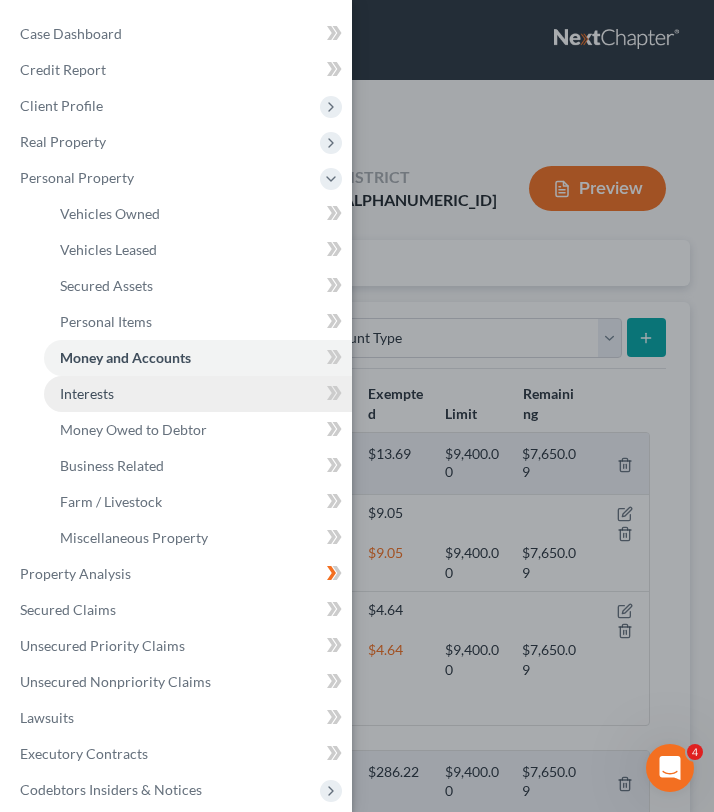 click on "Interests" at bounding box center [198, 394] 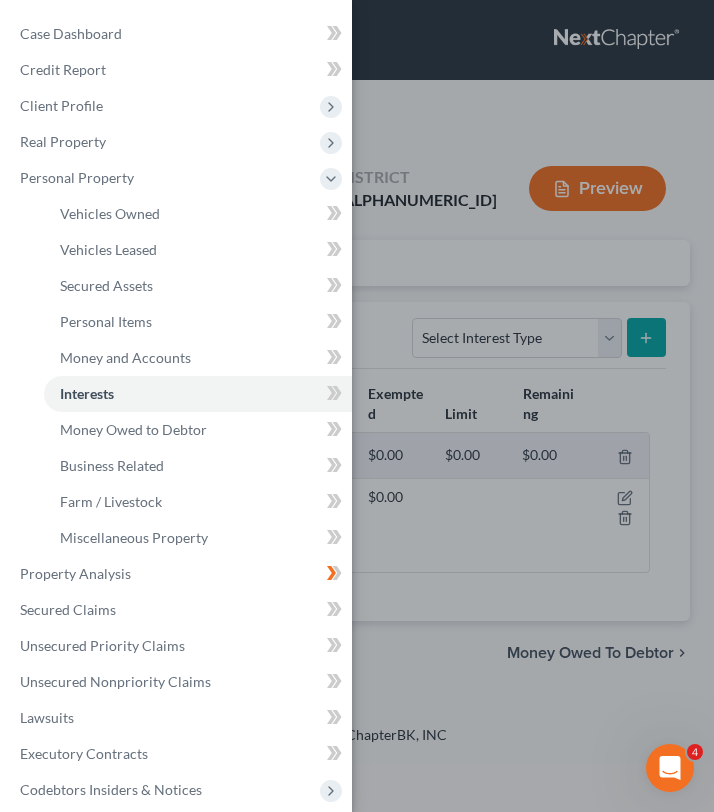 click on "Case Dashboard
Payments
Invoices
Payments
Payments
Credit Report
Client Profile" at bounding box center (357, 406) 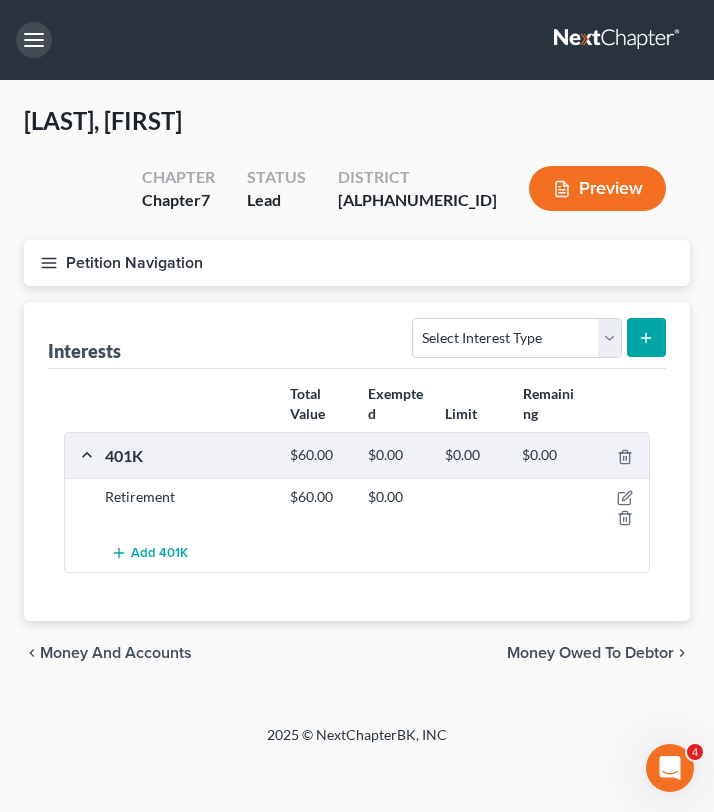 click at bounding box center [34, 40] 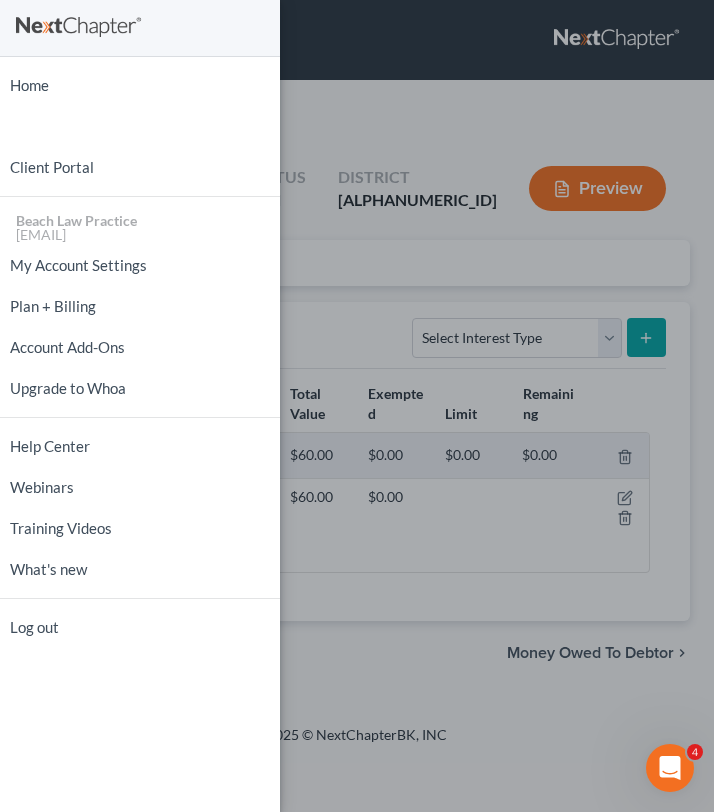 click on "Home New Case Client Portal Beach Law Practice [EMAIL] My Account Settings Plan + Billing Account Add-Ons Upgrade to Whoa Help Center Webinars Training Videos What's new Log out" at bounding box center [357, 406] 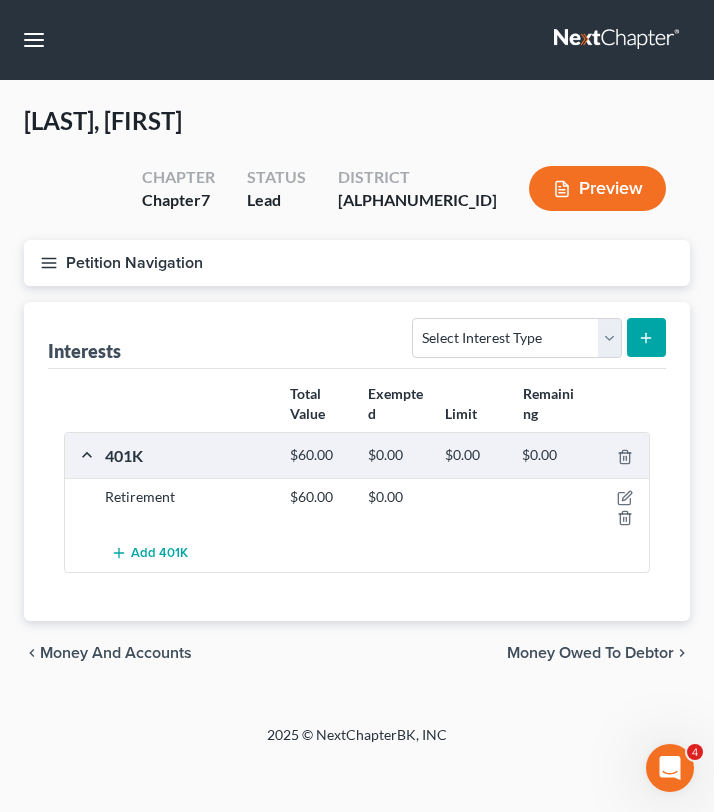 click 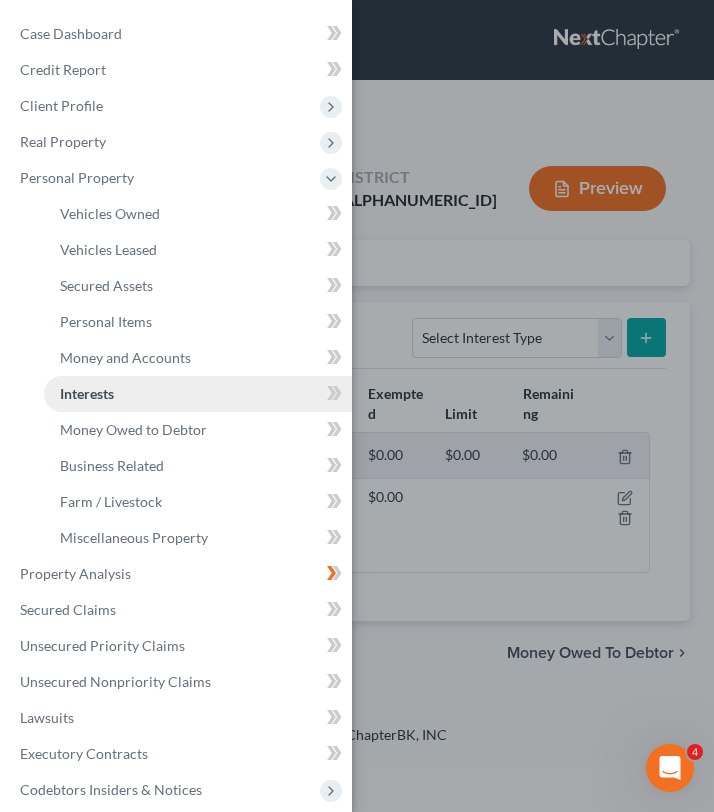 click on "Interests" at bounding box center (198, 394) 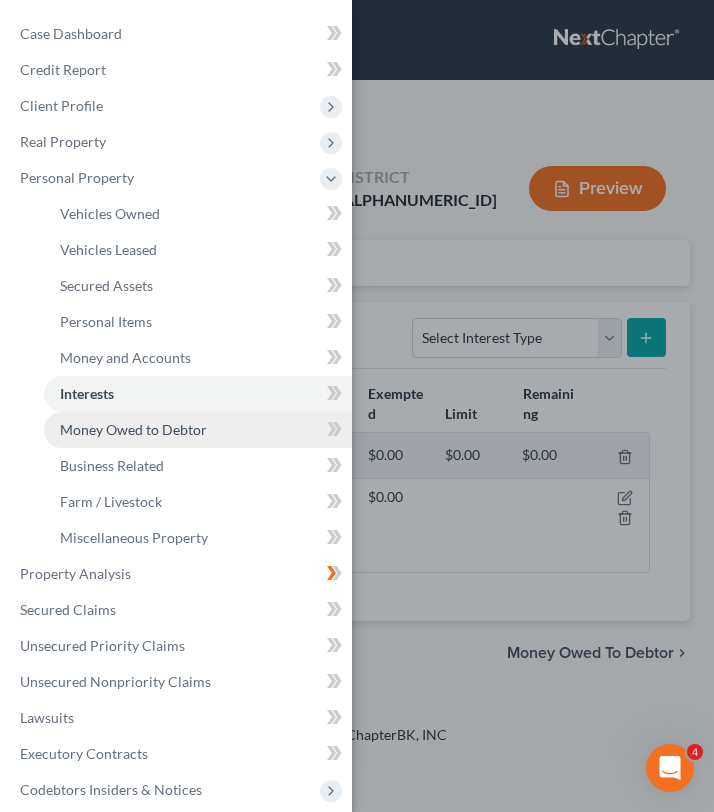 click on "Money Owed to Debtor" at bounding box center [133, 429] 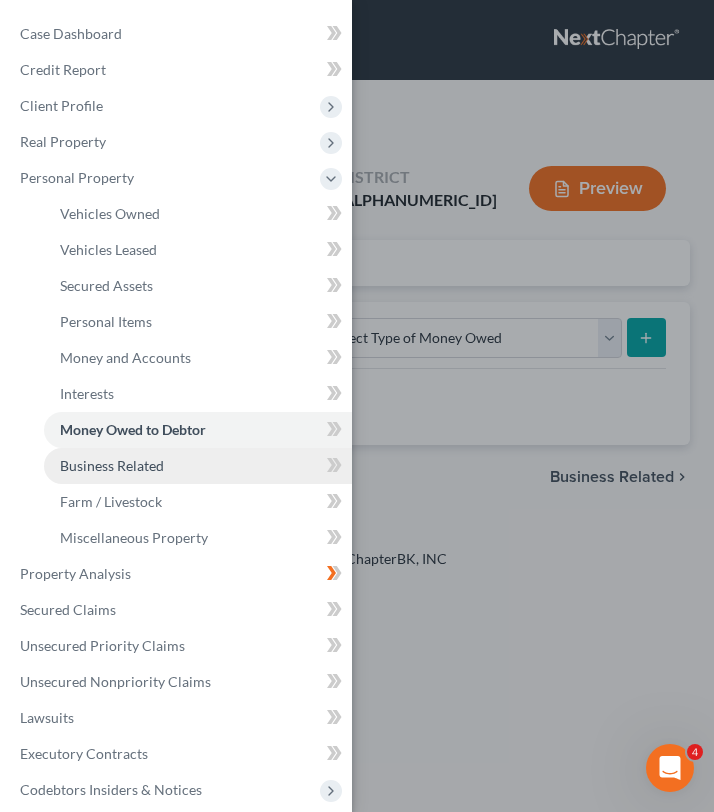 click on "Business Related" at bounding box center (112, 465) 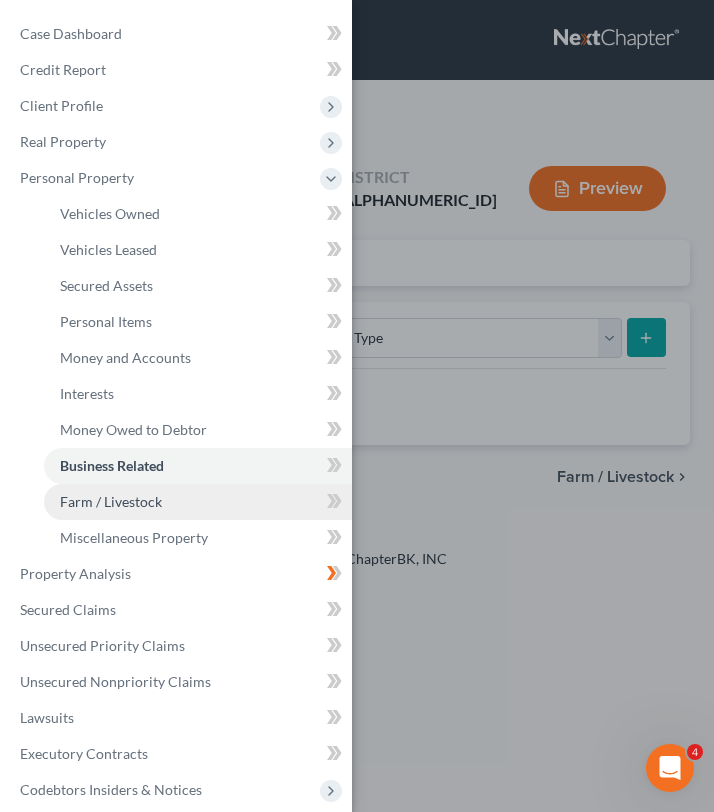 click on "Farm / Livestock" at bounding box center (111, 501) 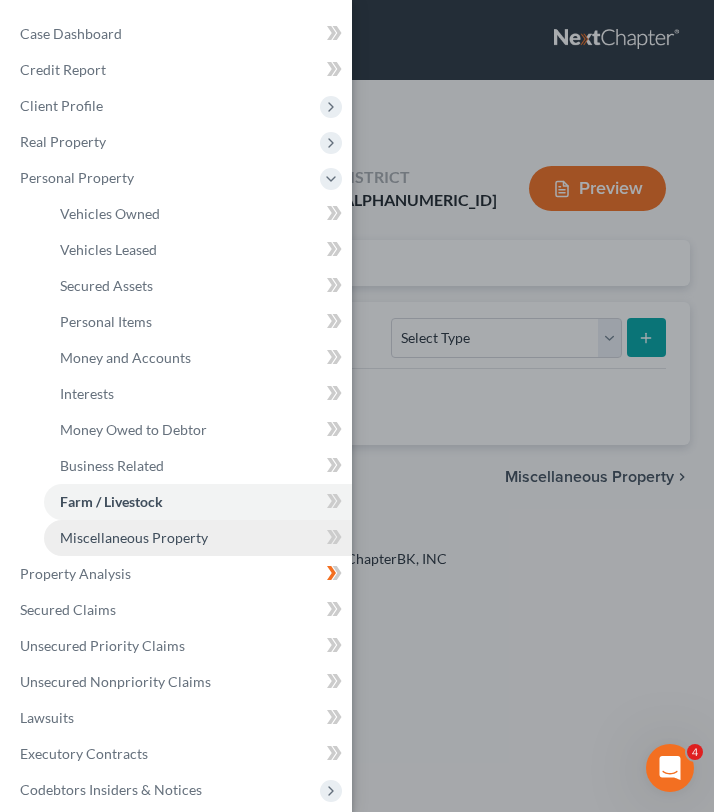 click on "Miscellaneous Property" at bounding box center (134, 537) 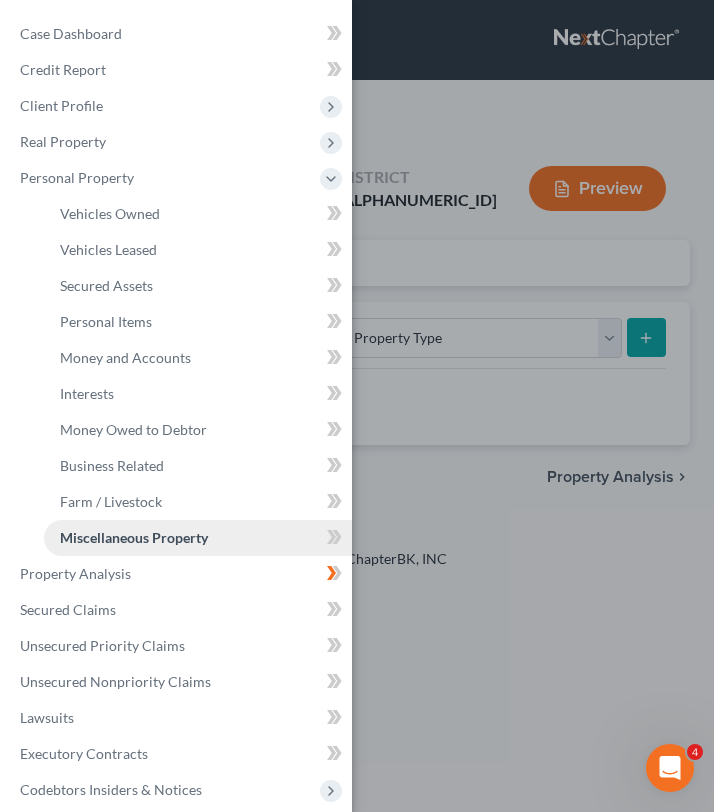 click on "Miscellaneous Property" at bounding box center (134, 537) 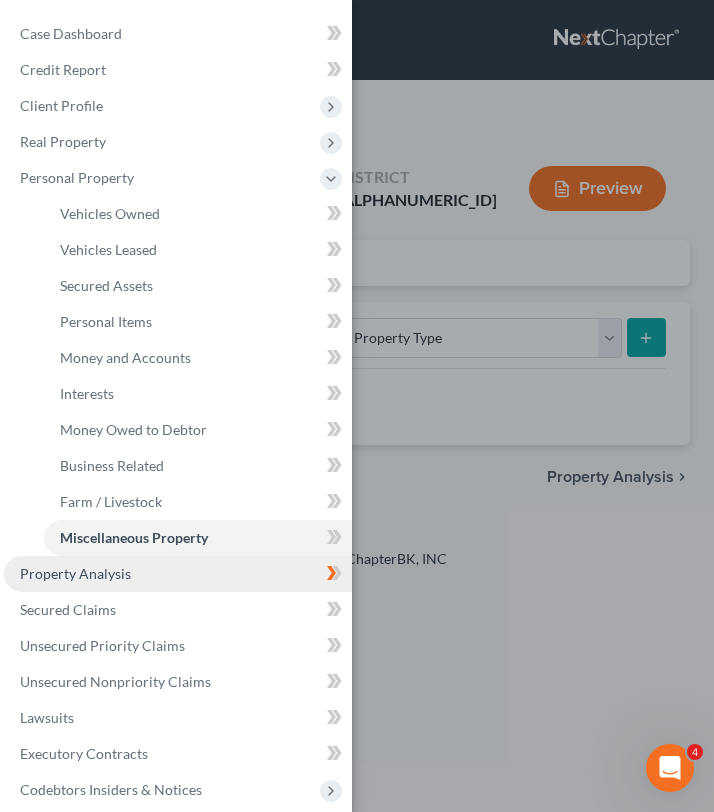 click on "Property Analysis" at bounding box center [178, 574] 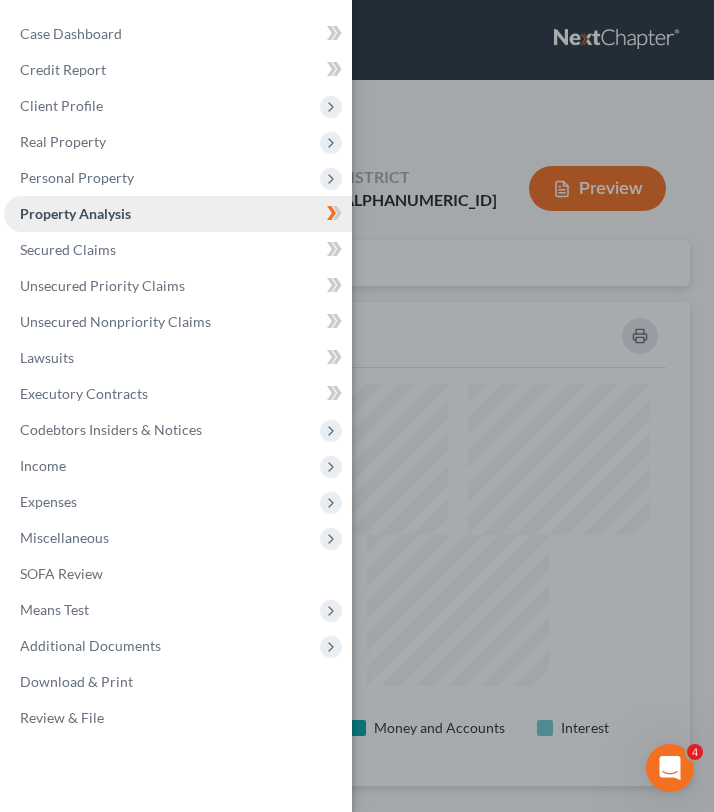 scroll, scrollTop: 999516, scrollLeft: 999334, axis: both 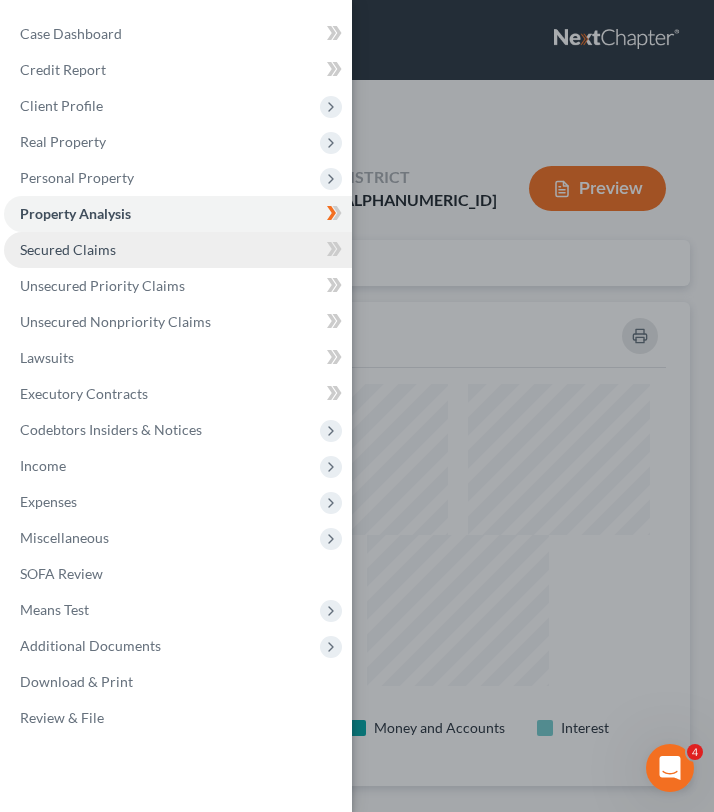 click on "Secured Claims" at bounding box center (178, 250) 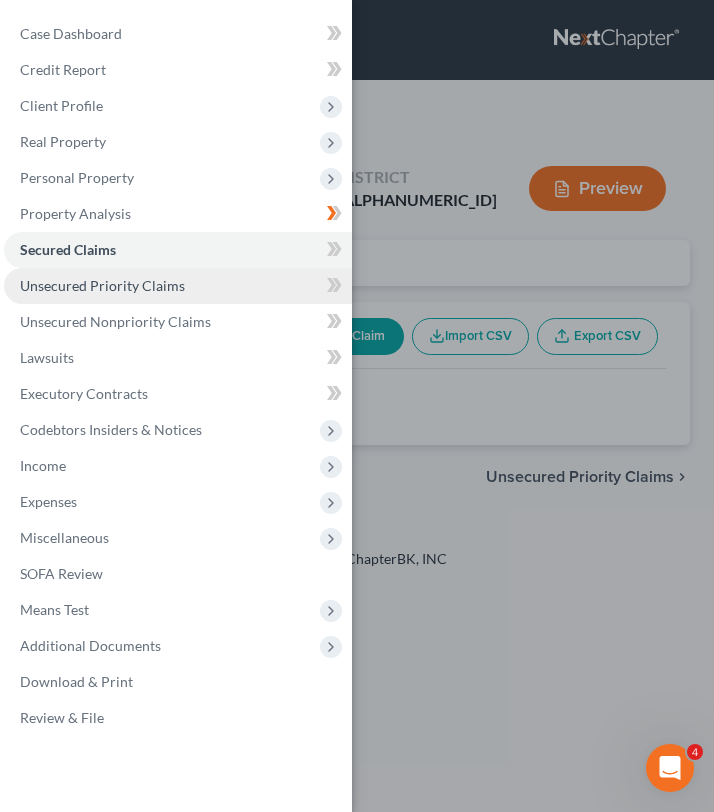 click on "Unsecured Priority Claims" at bounding box center (178, 286) 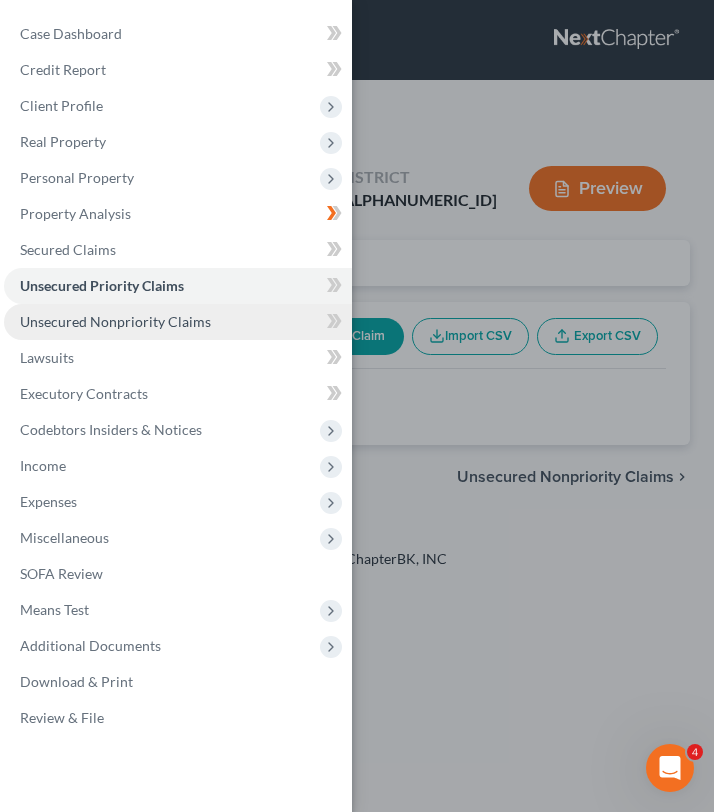 click on "Unsecured Nonpriority Claims" at bounding box center (115, 321) 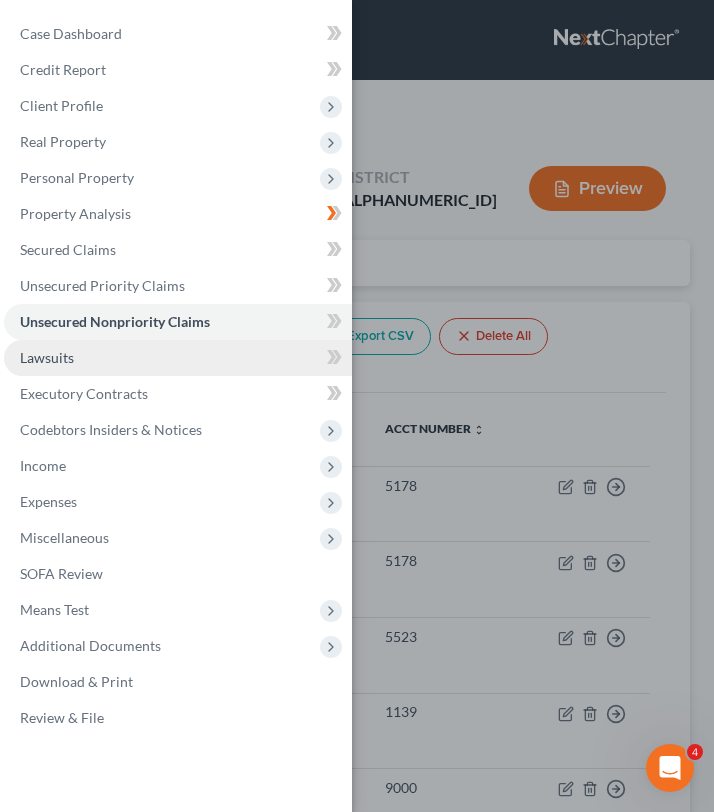 click on "Lawsuits" at bounding box center (178, 358) 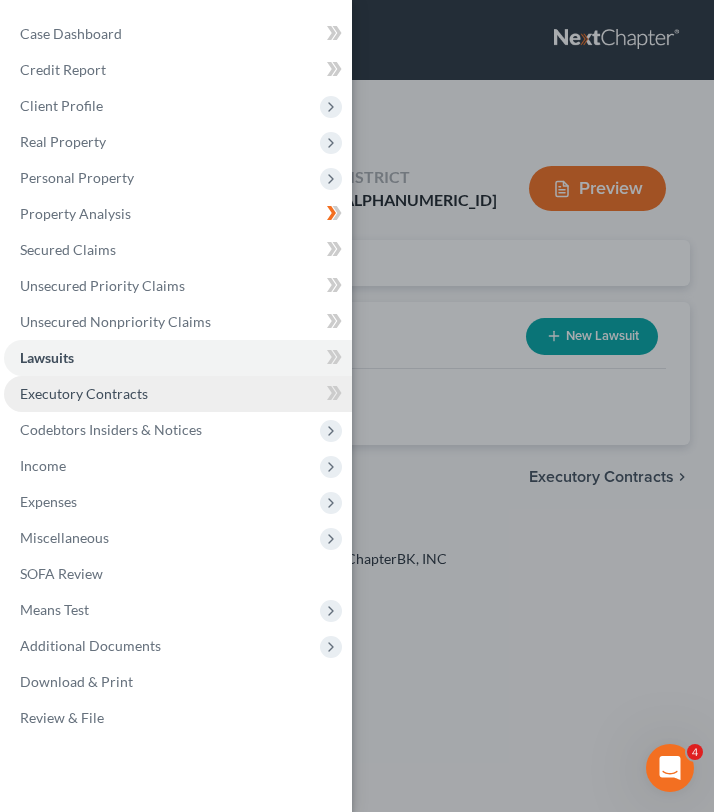 click on "Executory Contracts" at bounding box center (178, 394) 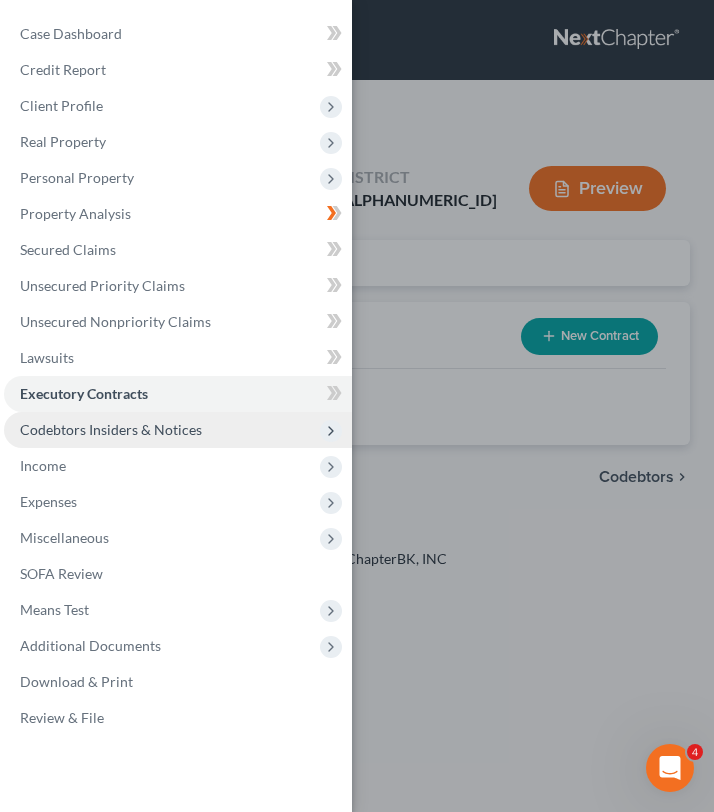 click on "Codebtors Insiders & Notices" at bounding box center (111, 429) 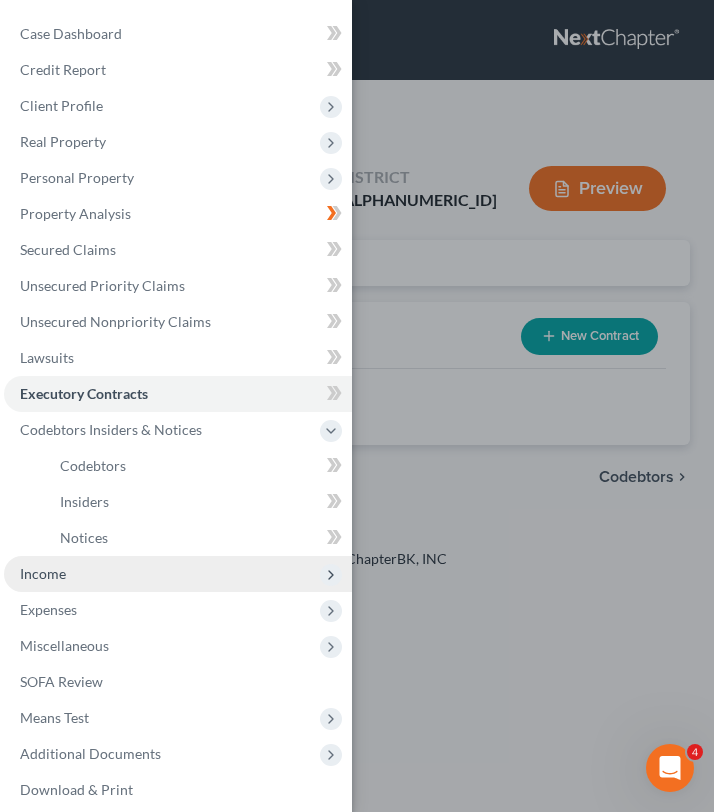click on "Income" at bounding box center (178, 574) 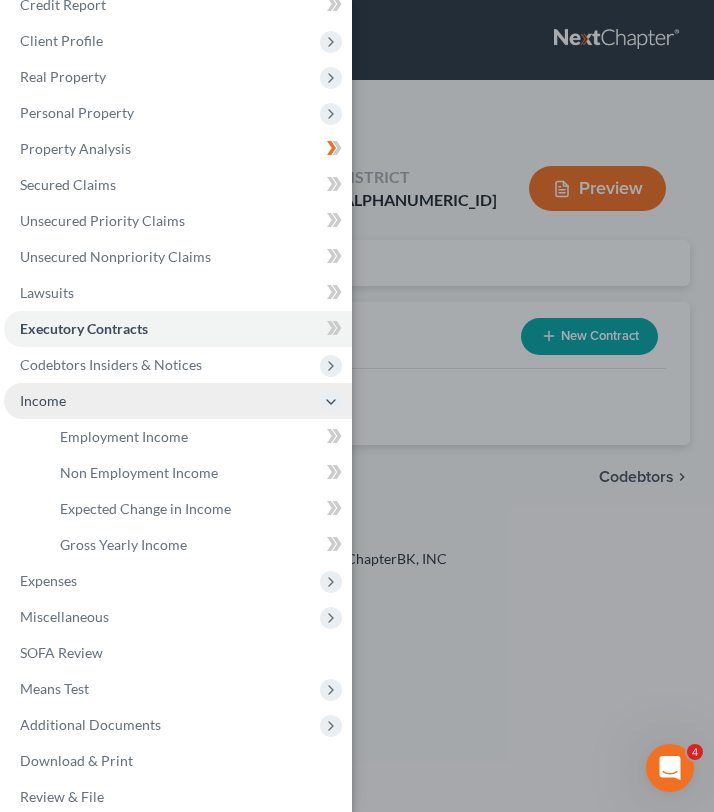 scroll, scrollTop: 84, scrollLeft: 0, axis: vertical 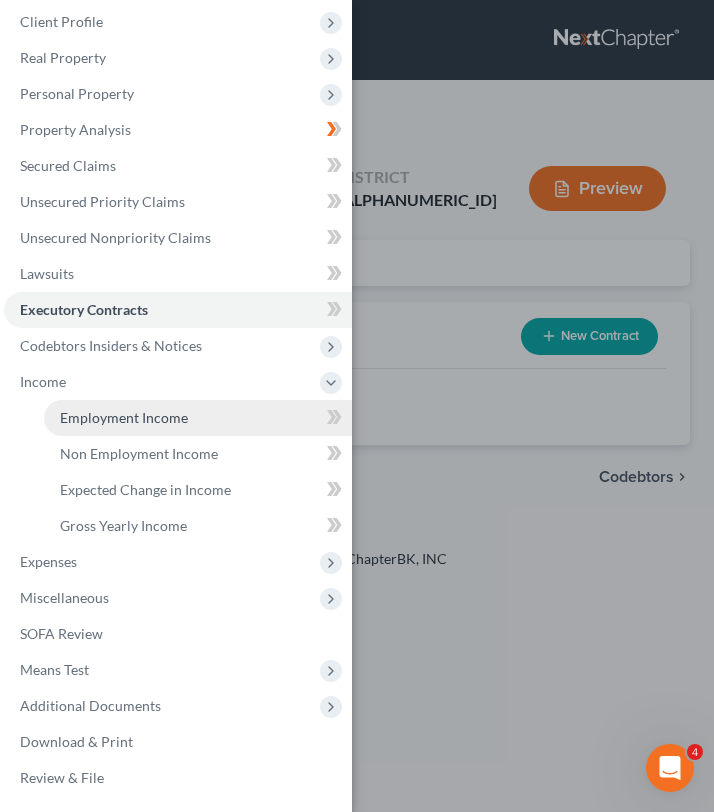 click on "Employment Income" at bounding box center (124, 417) 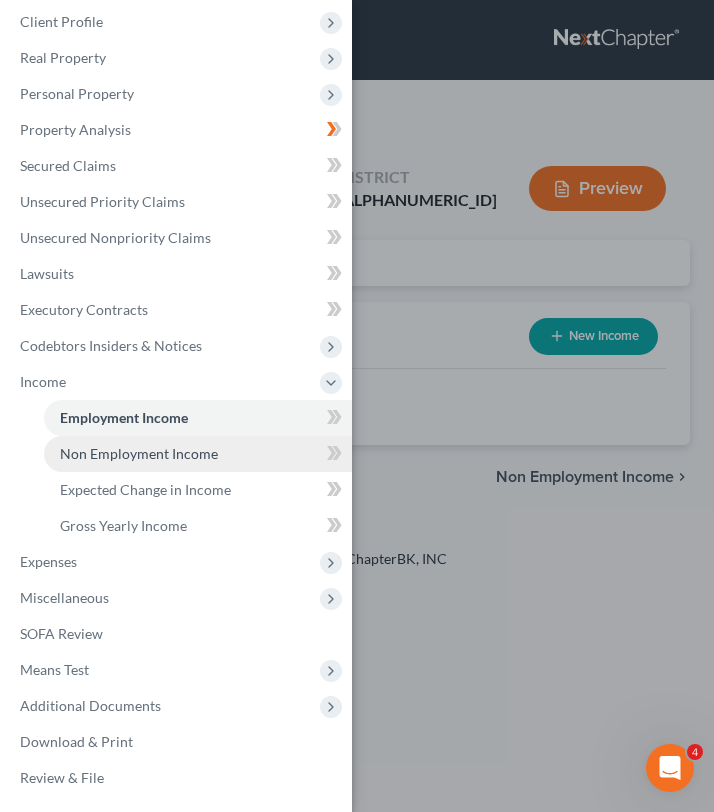 click on "Non Employment Income" at bounding box center [139, 453] 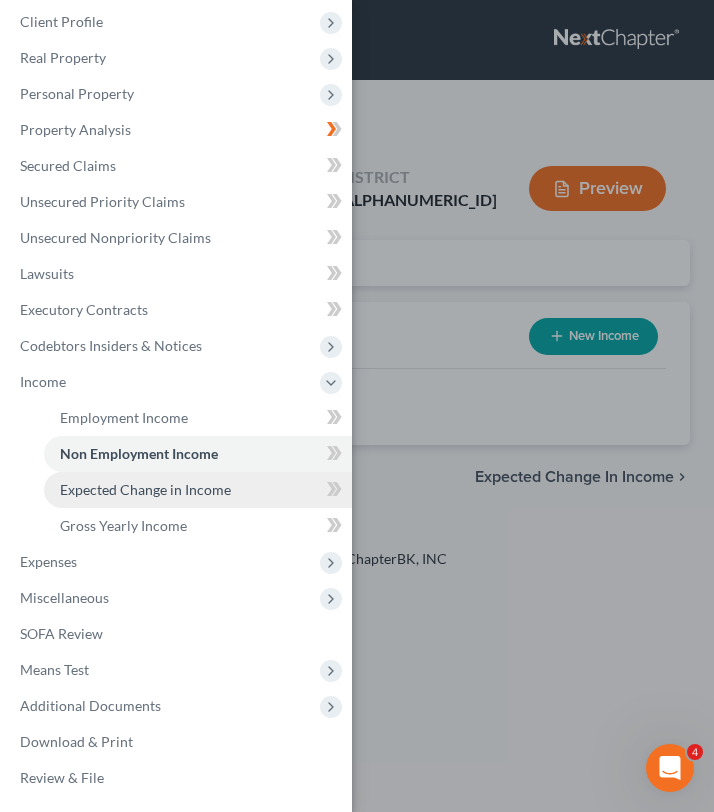 click on "Expected Change in Income" at bounding box center (145, 489) 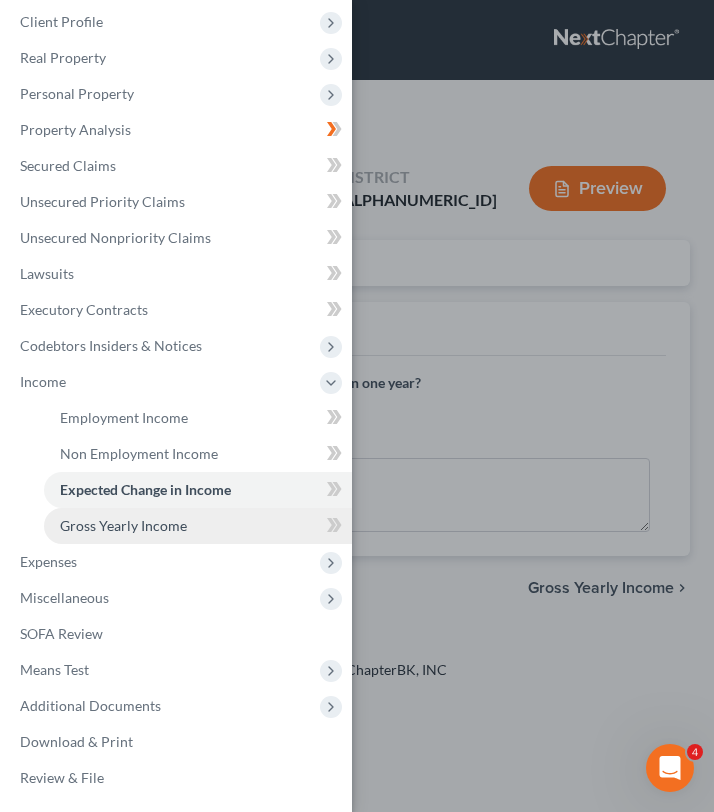 click on "Gross Yearly Income" at bounding box center (198, 526) 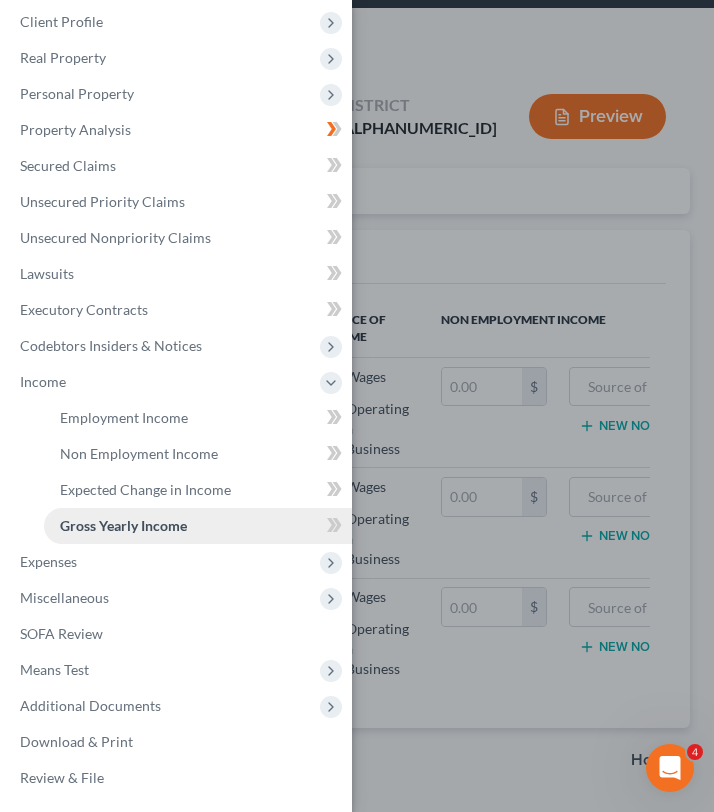 scroll, scrollTop: 79, scrollLeft: 0, axis: vertical 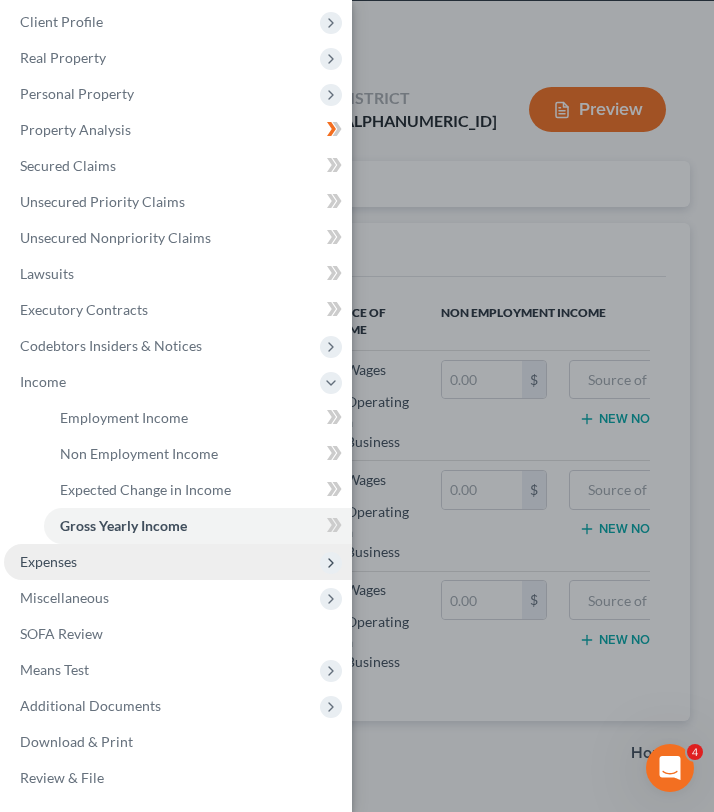 click on "Expenses" at bounding box center (178, 562) 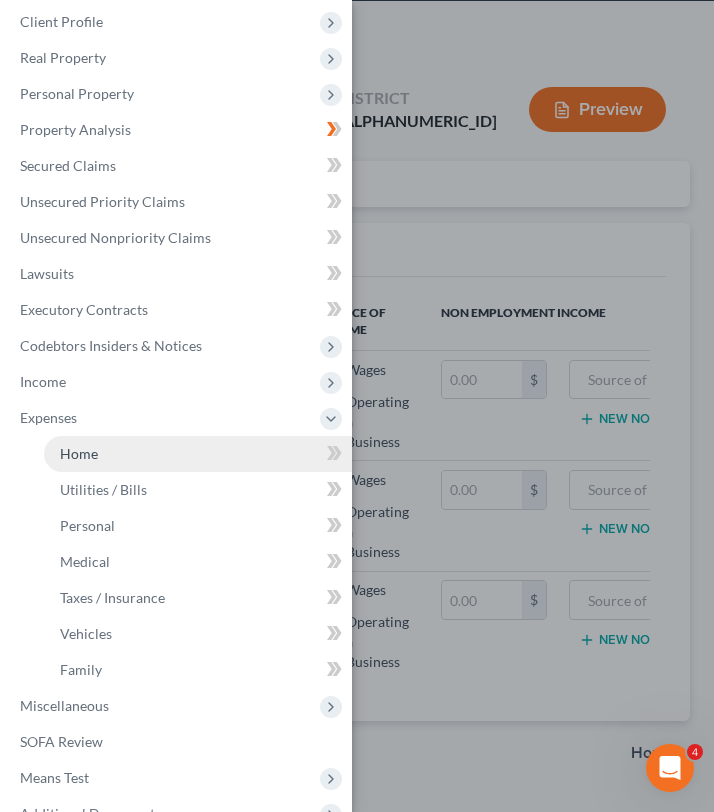 click on "Home" at bounding box center [198, 454] 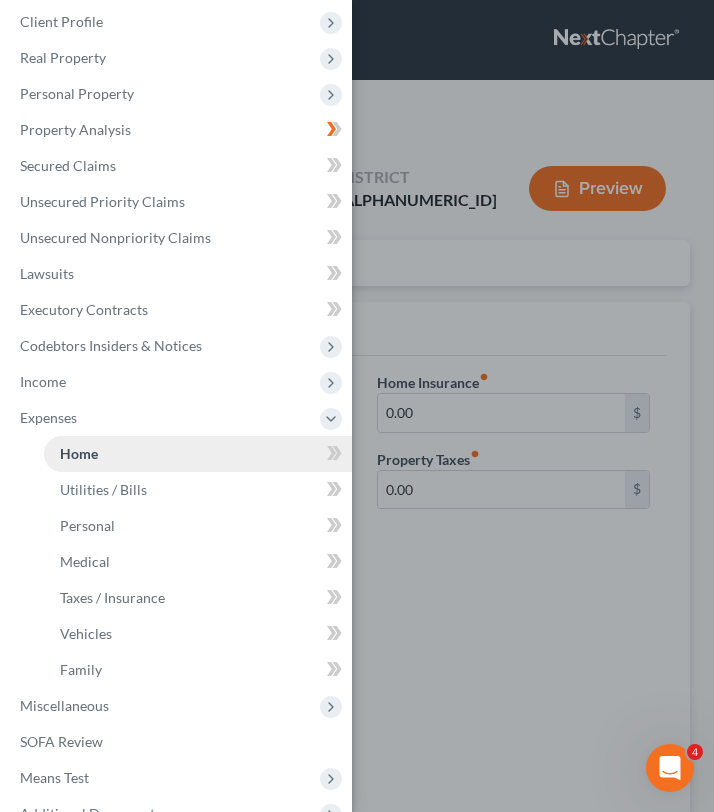scroll, scrollTop: 0, scrollLeft: 0, axis: both 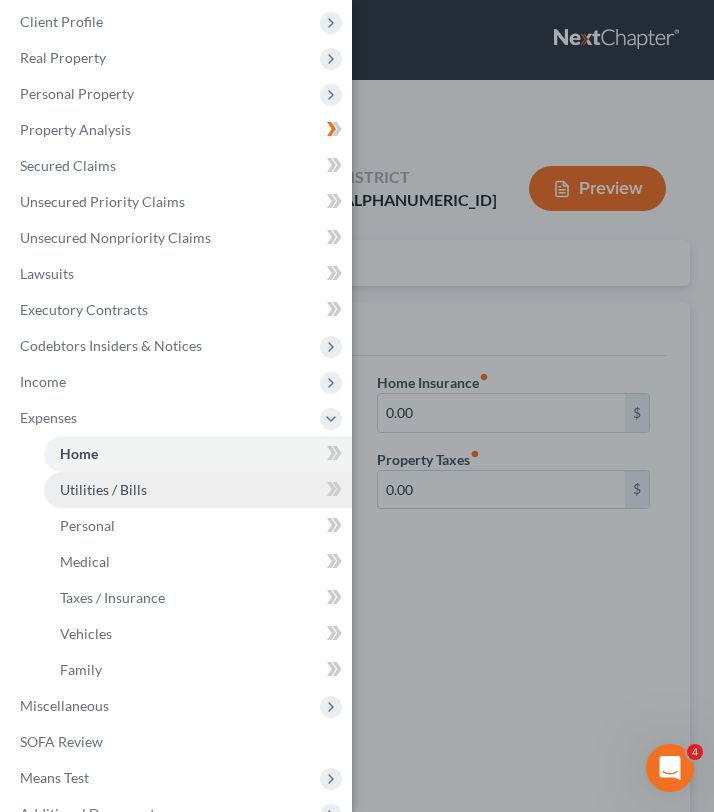 click on "Utilities / Bills" at bounding box center (103, 489) 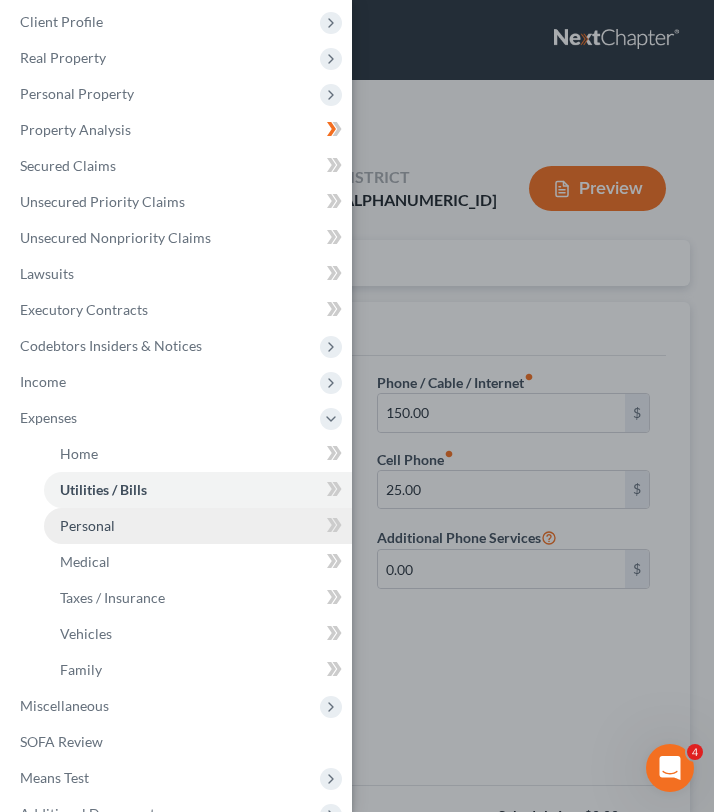 click on "Personal" at bounding box center (198, 526) 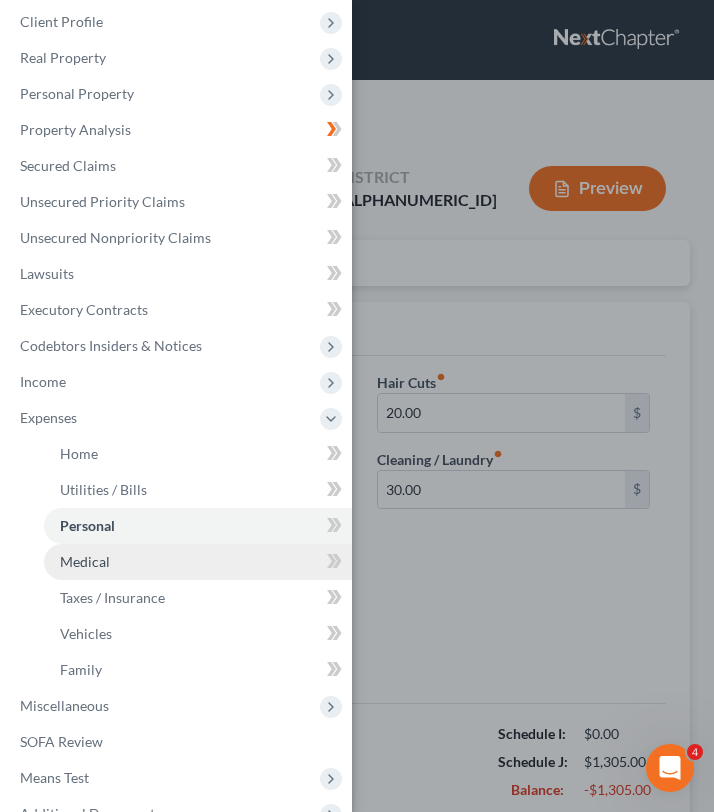 click on "Medical" at bounding box center (198, 562) 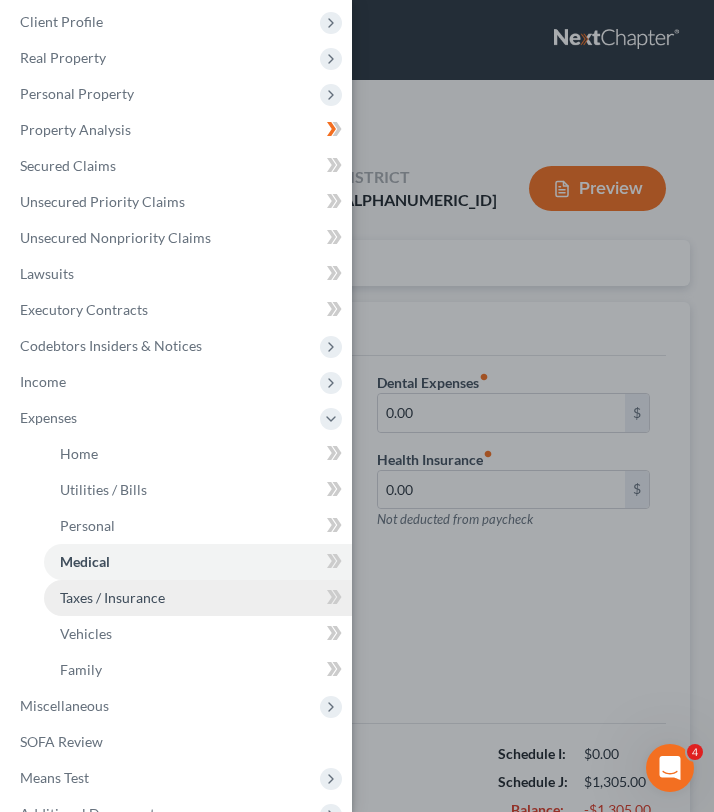 click on "Taxes / Insurance" at bounding box center (112, 597) 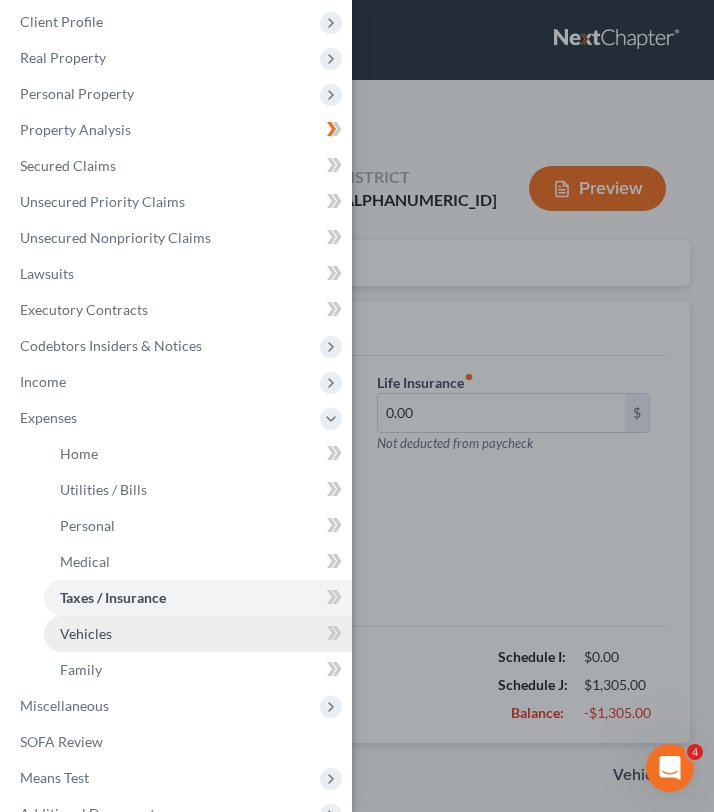 click on "Vehicles" at bounding box center [198, 634] 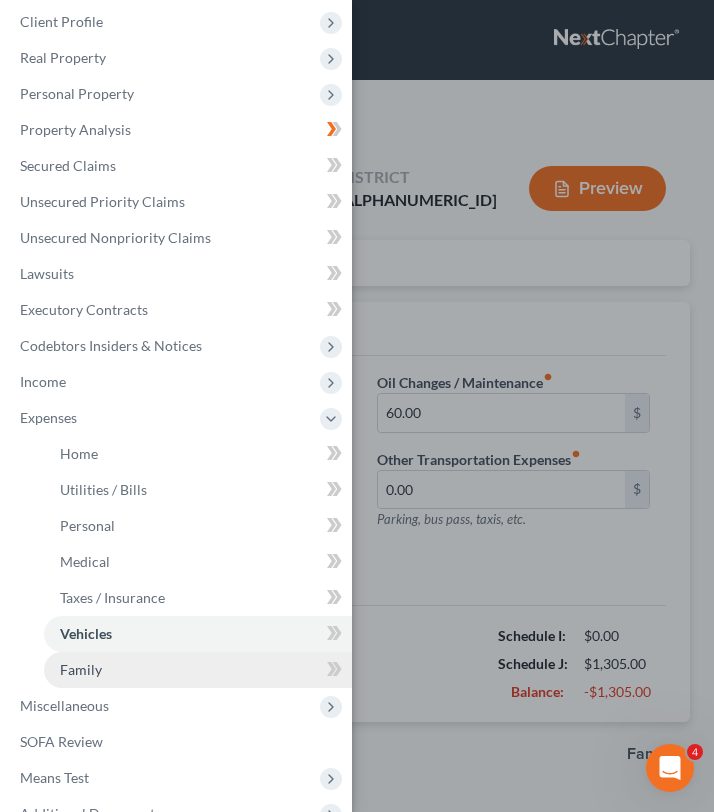 click on "Family" at bounding box center [198, 670] 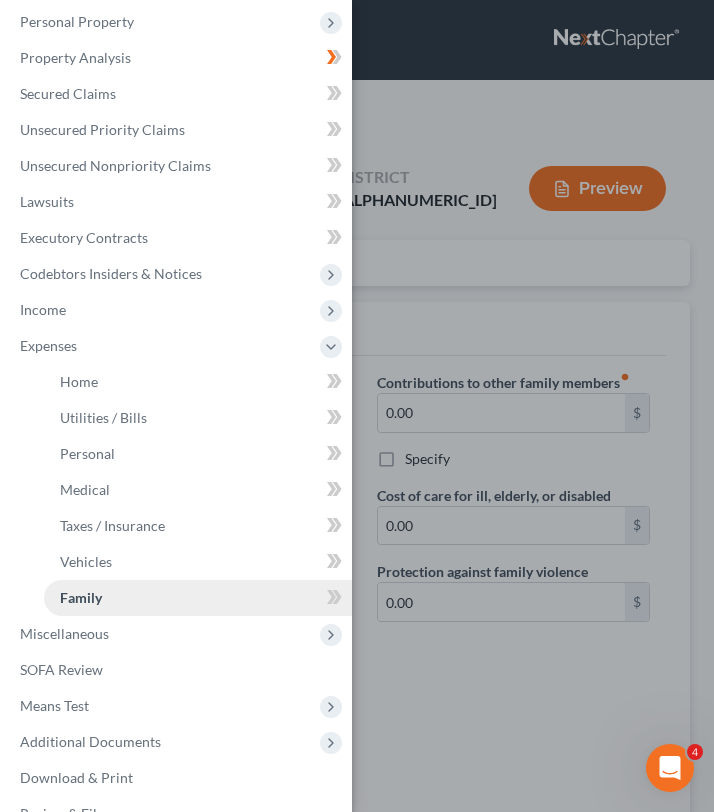 scroll, scrollTop: 192, scrollLeft: 0, axis: vertical 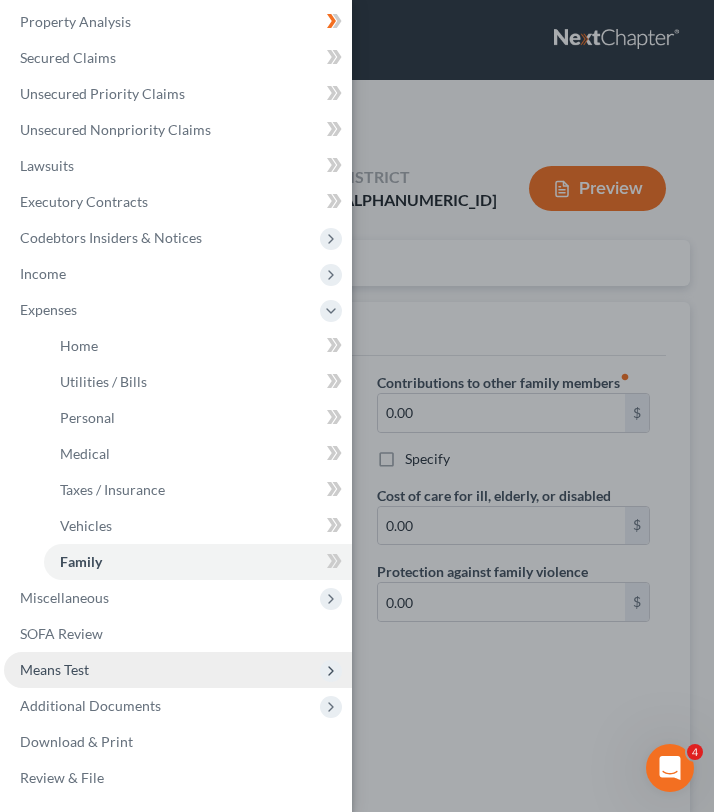 click on "Means Test" at bounding box center (178, 670) 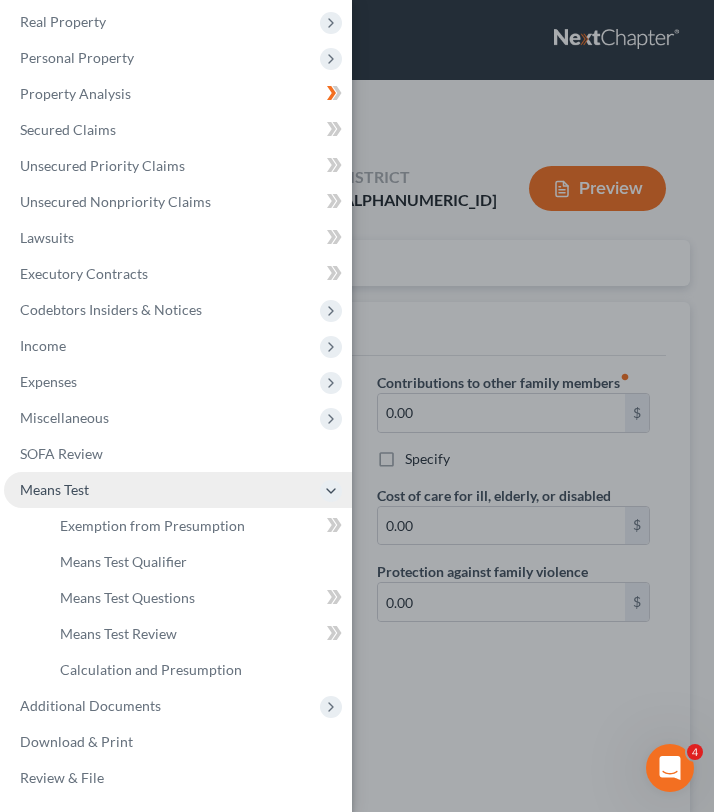scroll, scrollTop: 120, scrollLeft: 0, axis: vertical 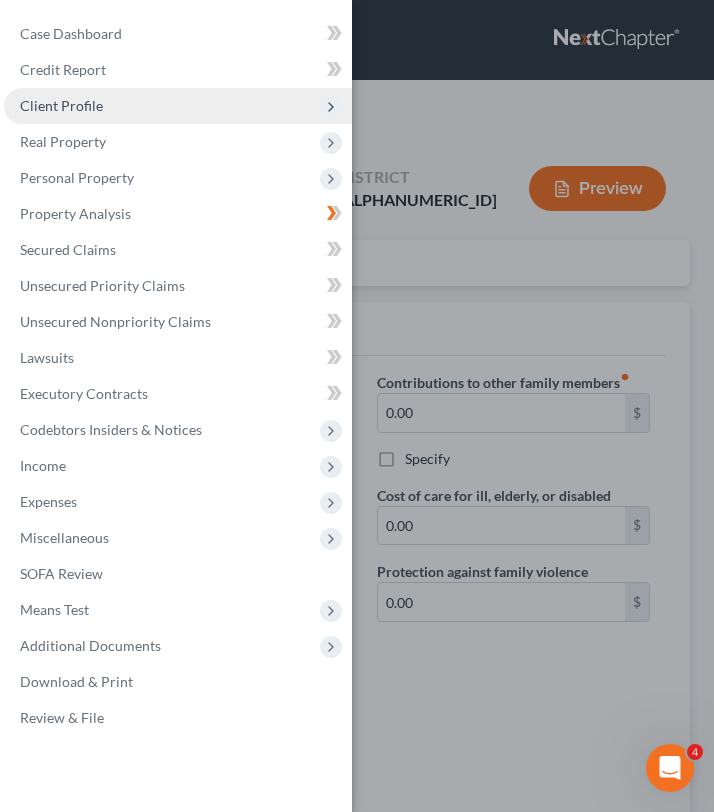 click 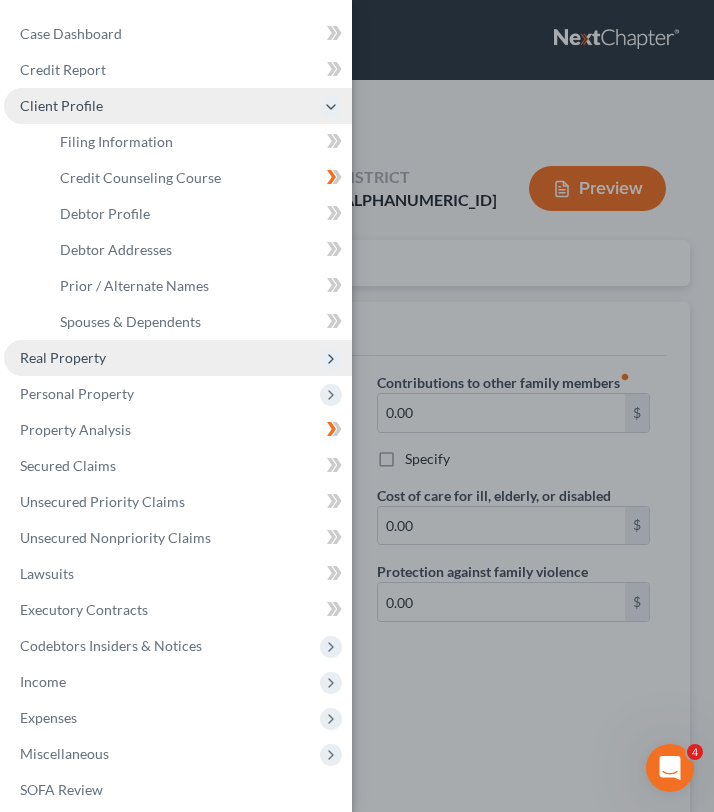 click 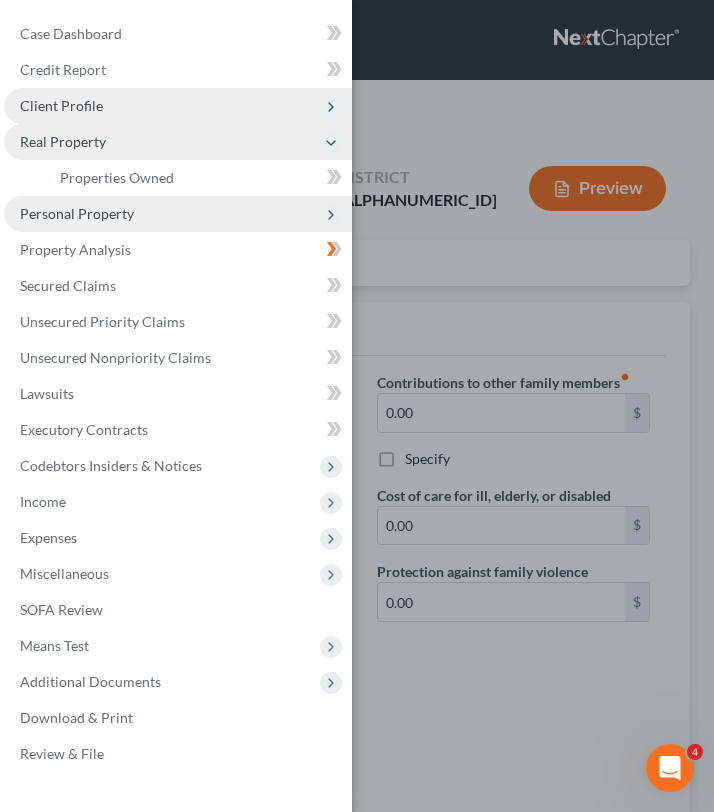 click 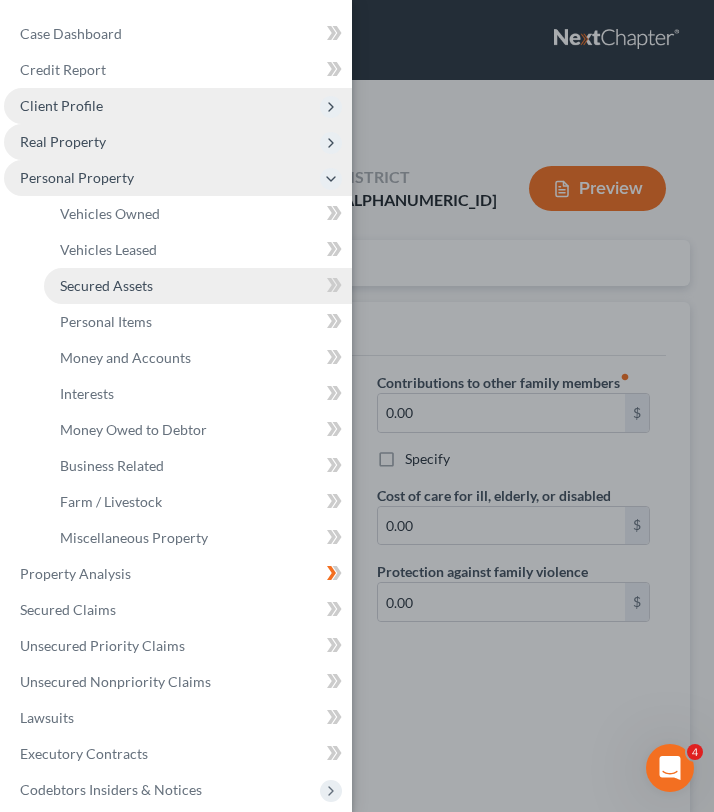 click on "Secured Assets" at bounding box center (198, 286) 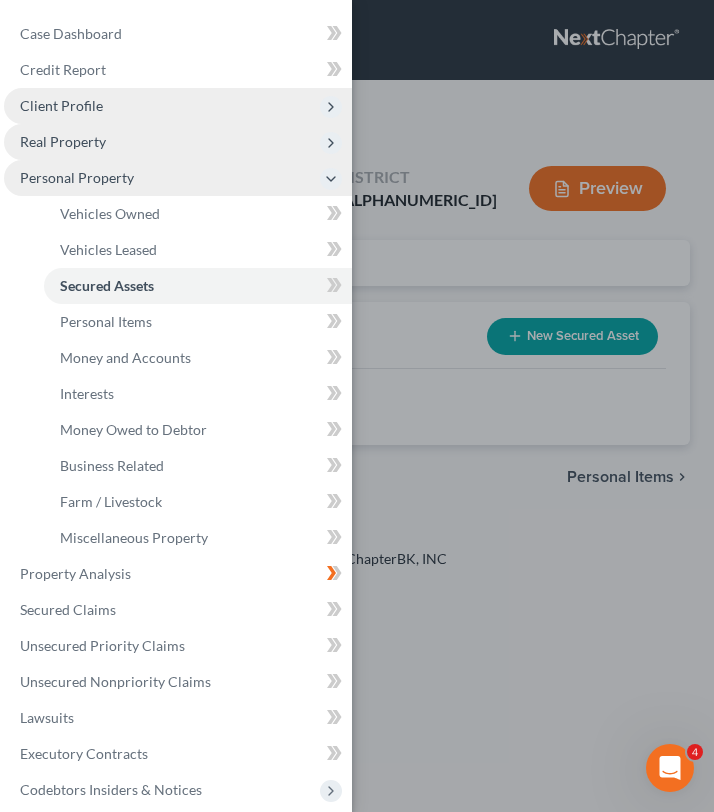 click on "Case Dashboard
Payments
Invoices
Payments
Payments
Credit Report
Client Profile" at bounding box center [357, 406] 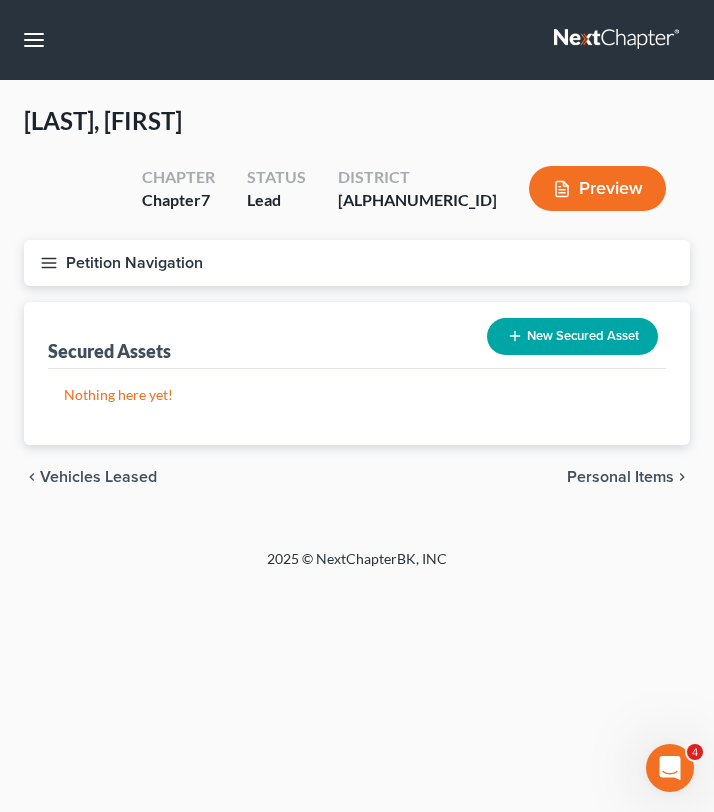 click 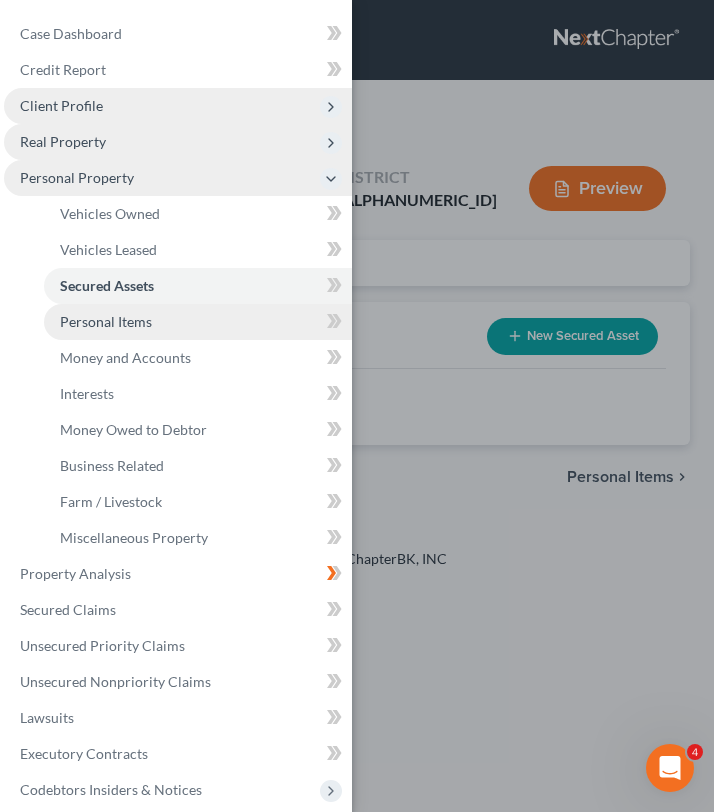 click on "Personal Items" at bounding box center [106, 321] 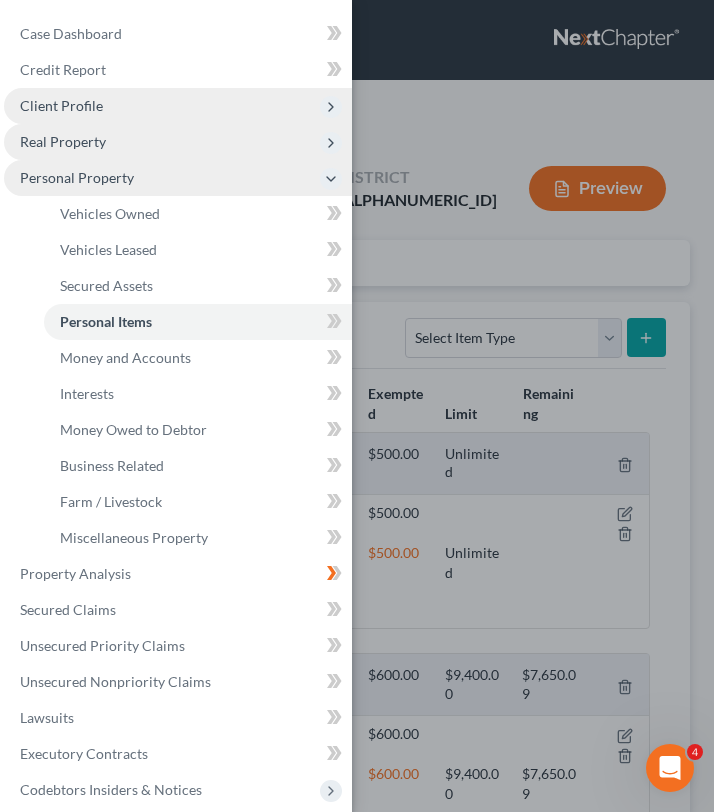 click on "Case Dashboard
Payments
Invoices
Payments
Payments
Credit Report
Client Profile" at bounding box center [357, 406] 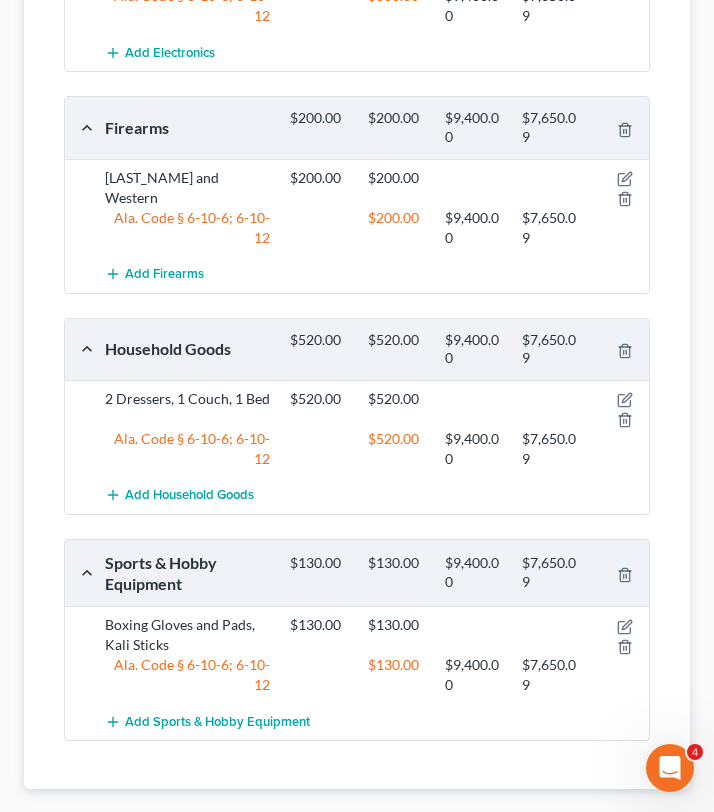scroll, scrollTop: 846, scrollLeft: 0, axis: vertical 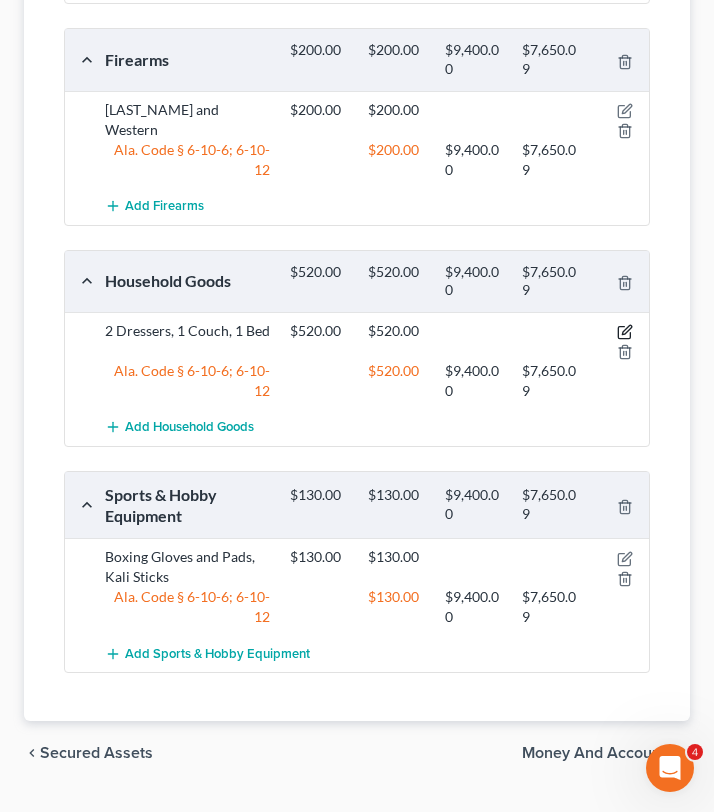 click 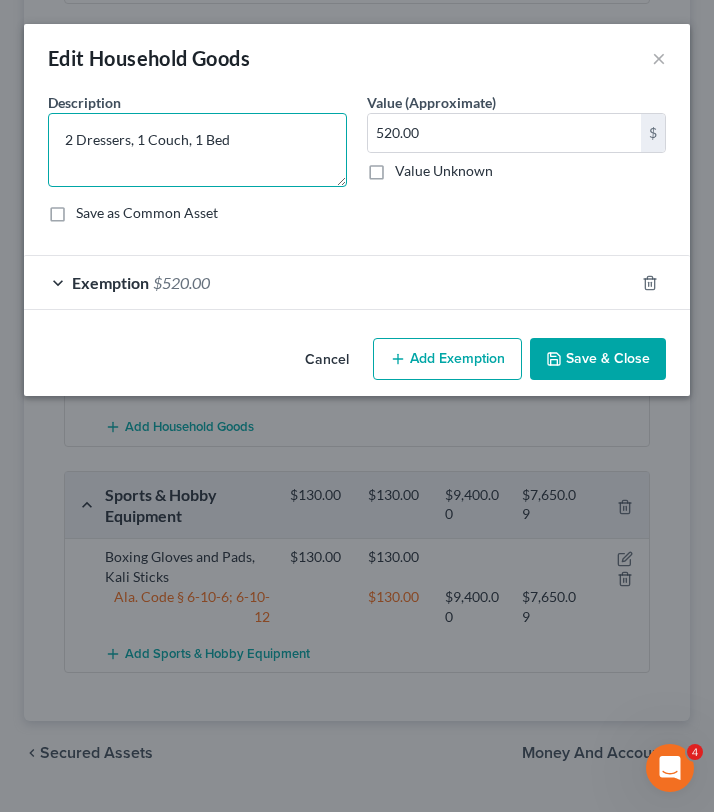 click on "2 Dressers, 1 Couch, 1 Bed" at bounding box center (197, 150) 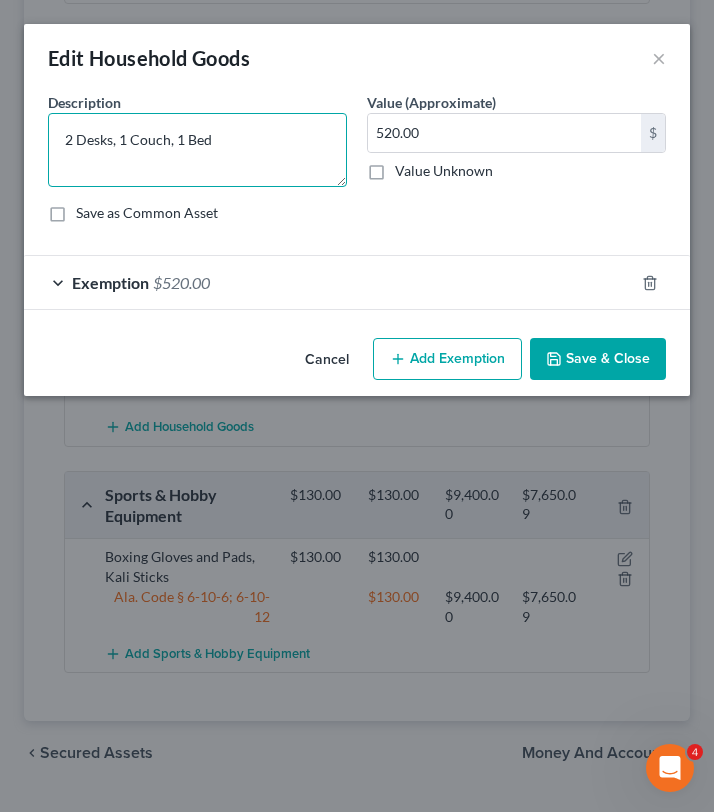 type on "2 Desks, 1 Couch, 1 Bed" 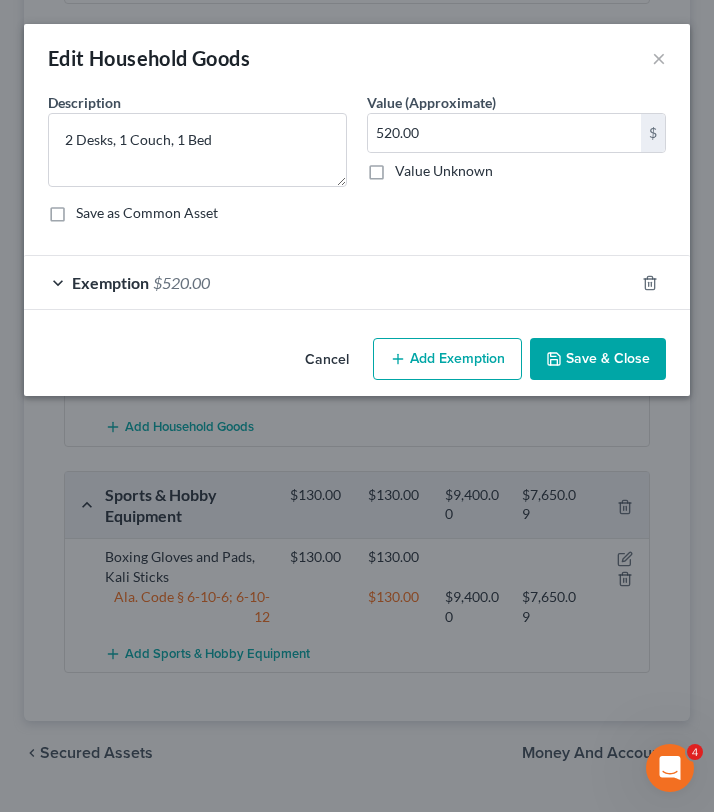 click on "Save & Close" at bounding box center (598, 359) 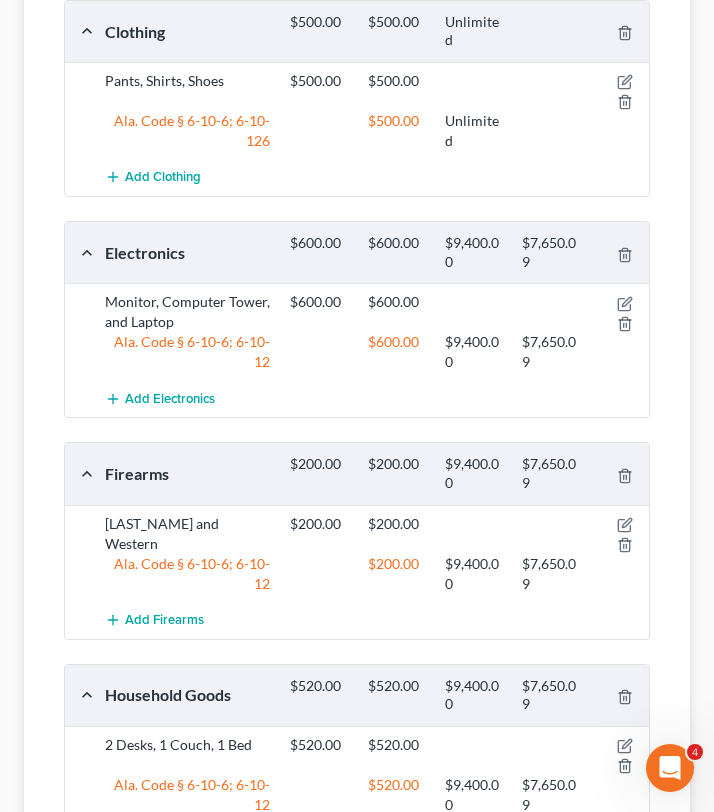 scroll, scrollTop: 0, scrollLeft: 0, axis: both 